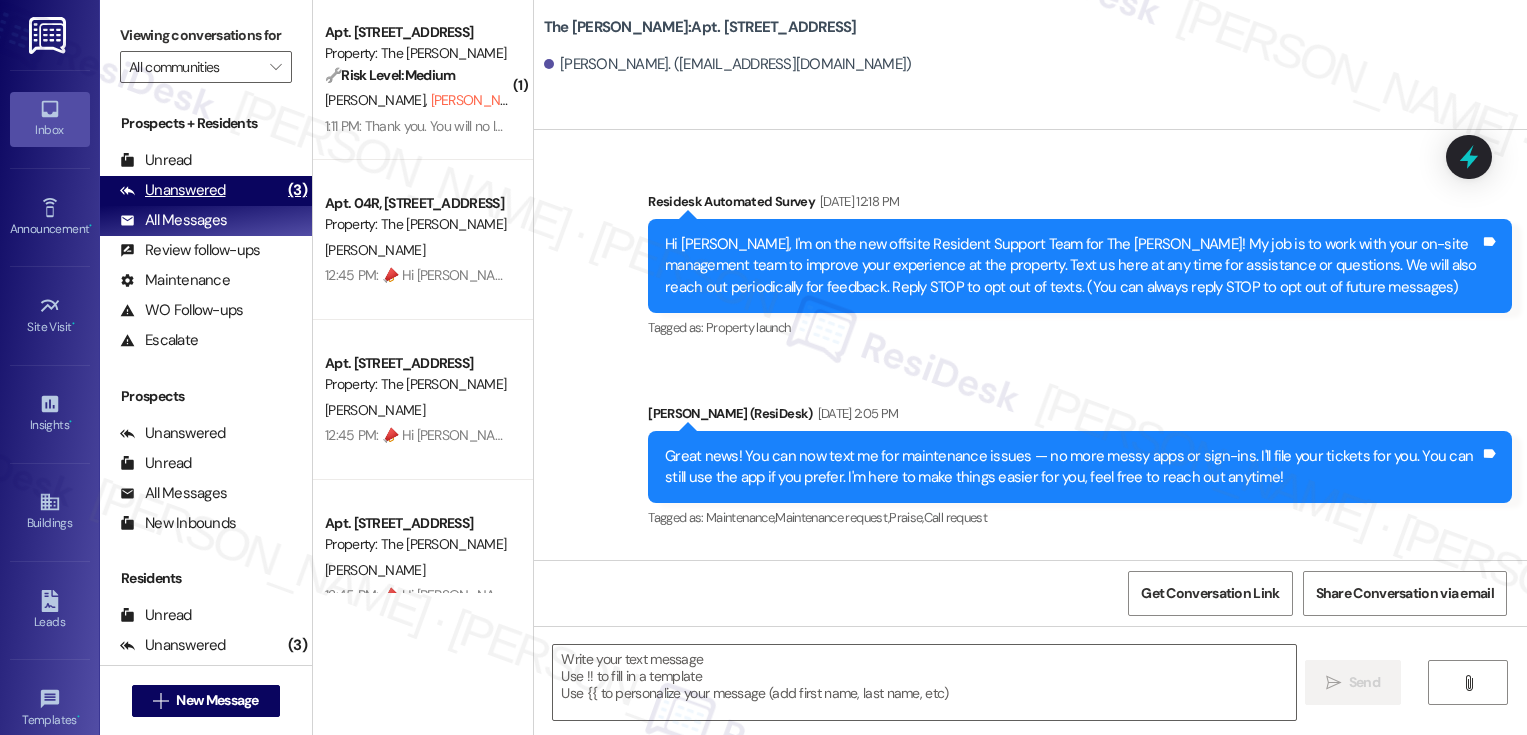 scroll, scrollTop: 0, scrollLeft: 0, axis: both 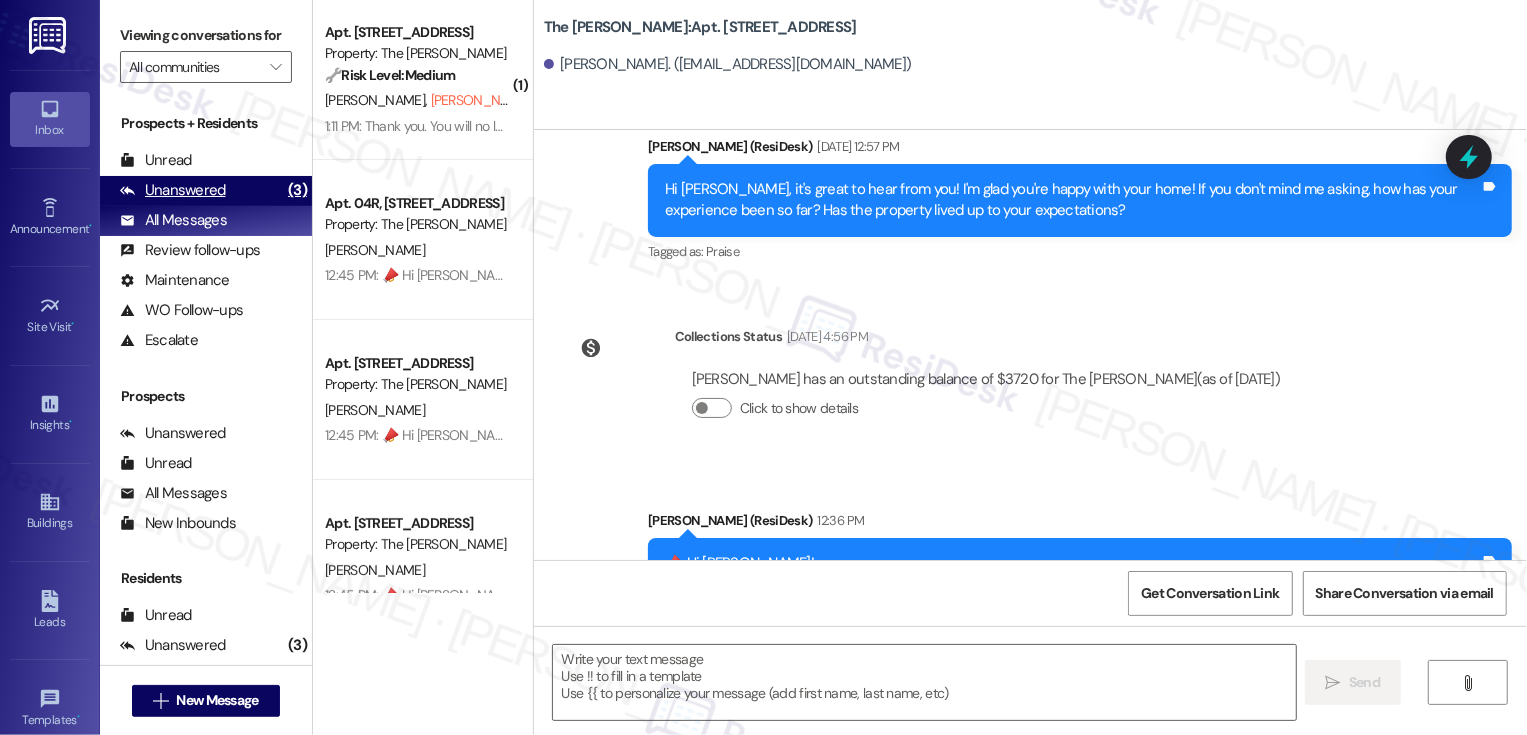 click on "Unanswered (3)" at bounding box center (206, 191) 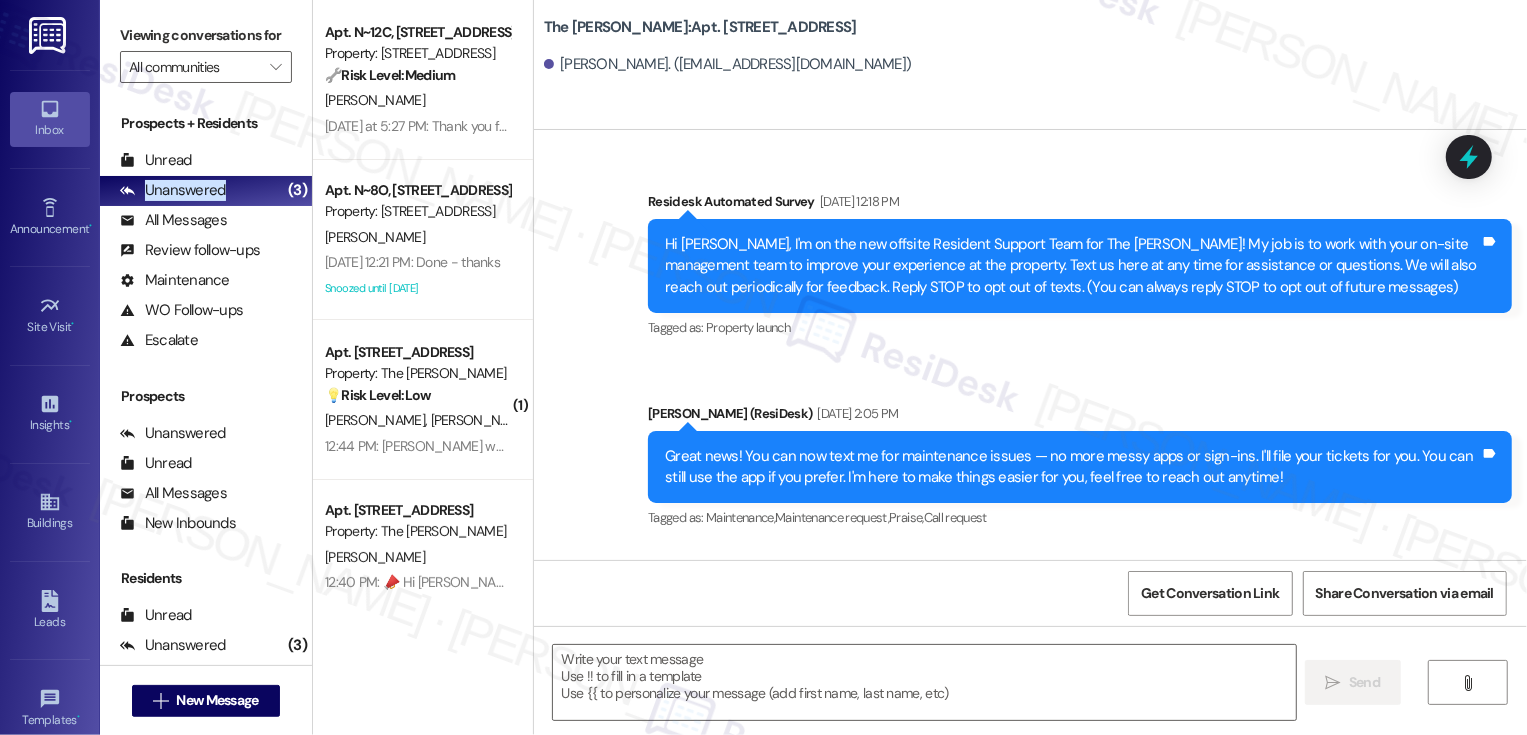 type on "Fetching suggested responses. Please feel free to read through the conversation in the meantime." 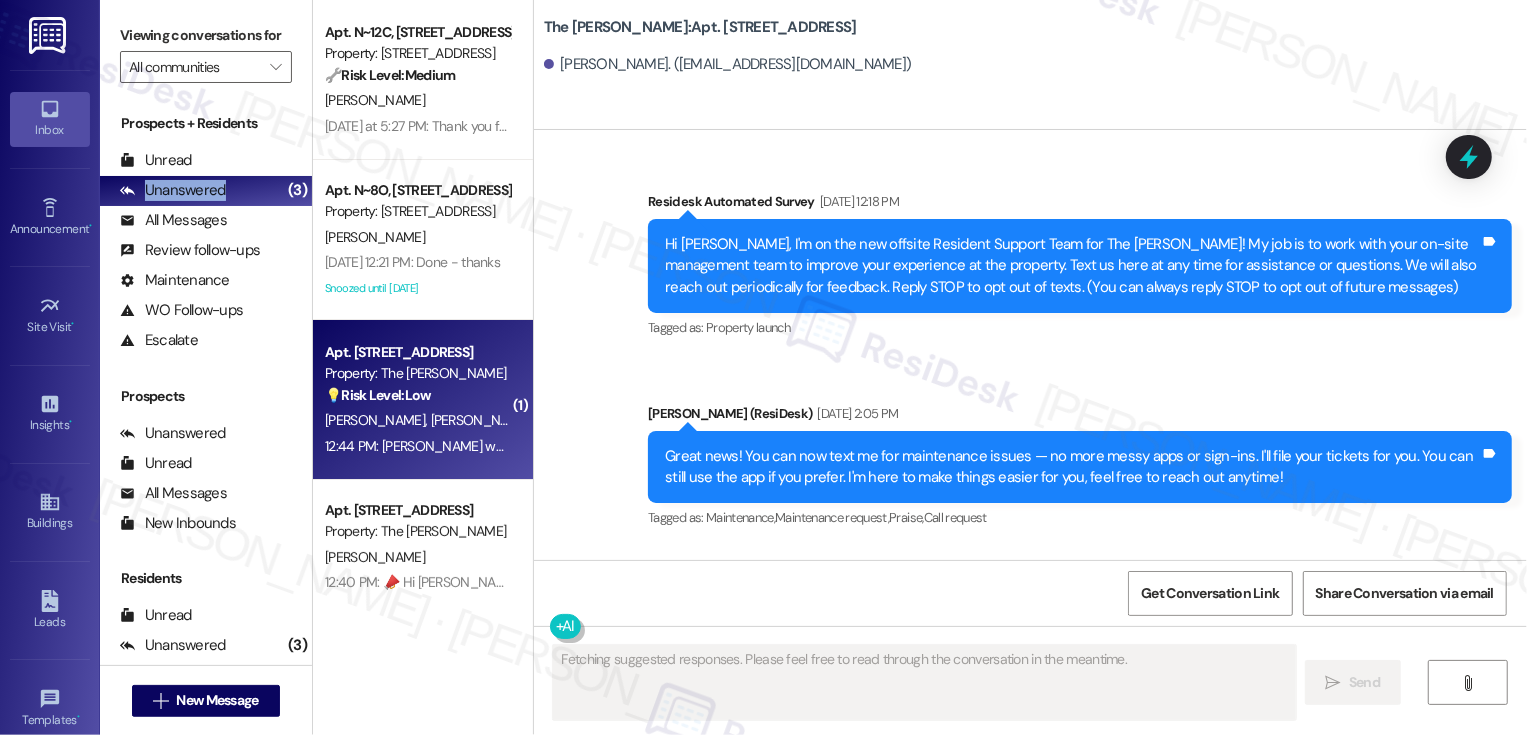 scroll, scrollTop: 7055, scrollLeft: 0, axis: vertical 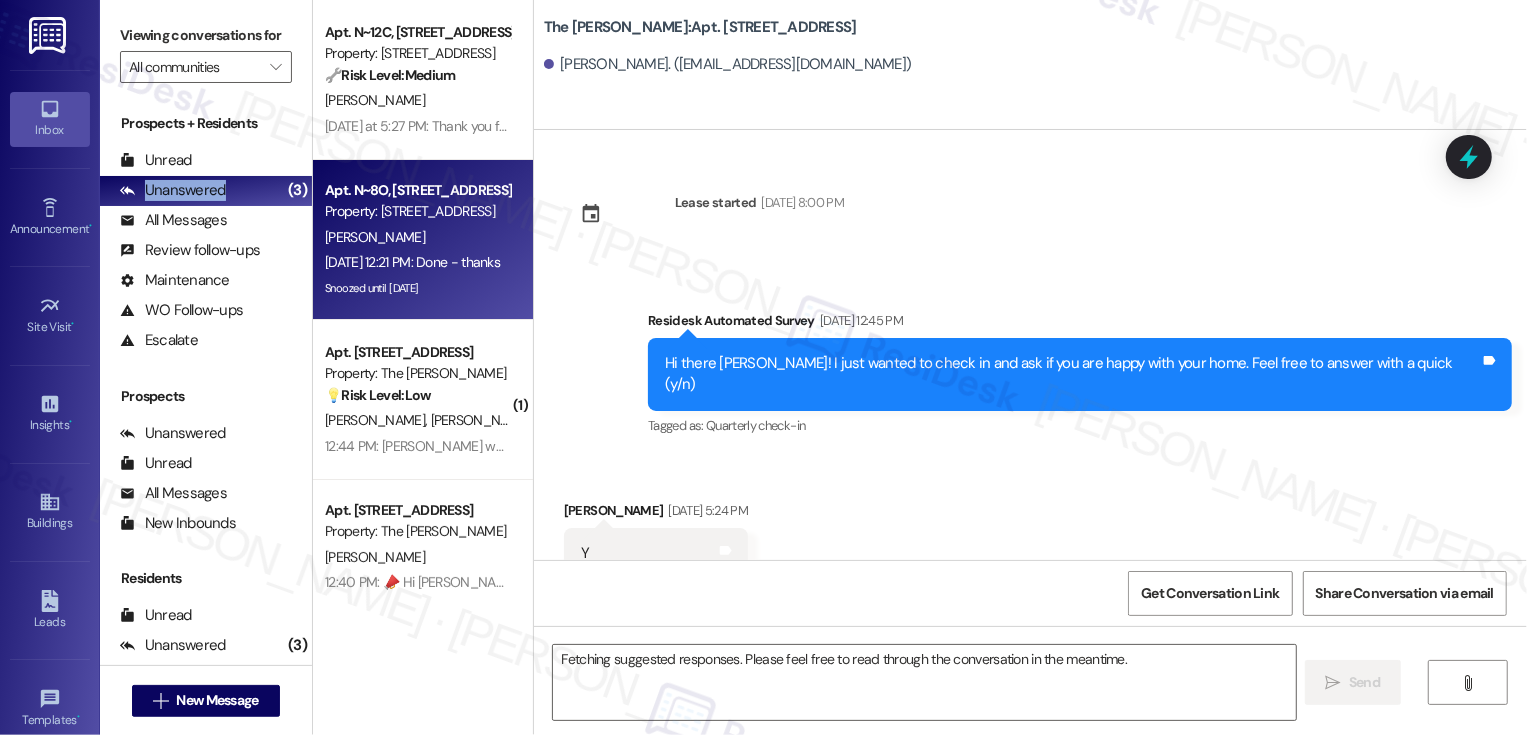 type 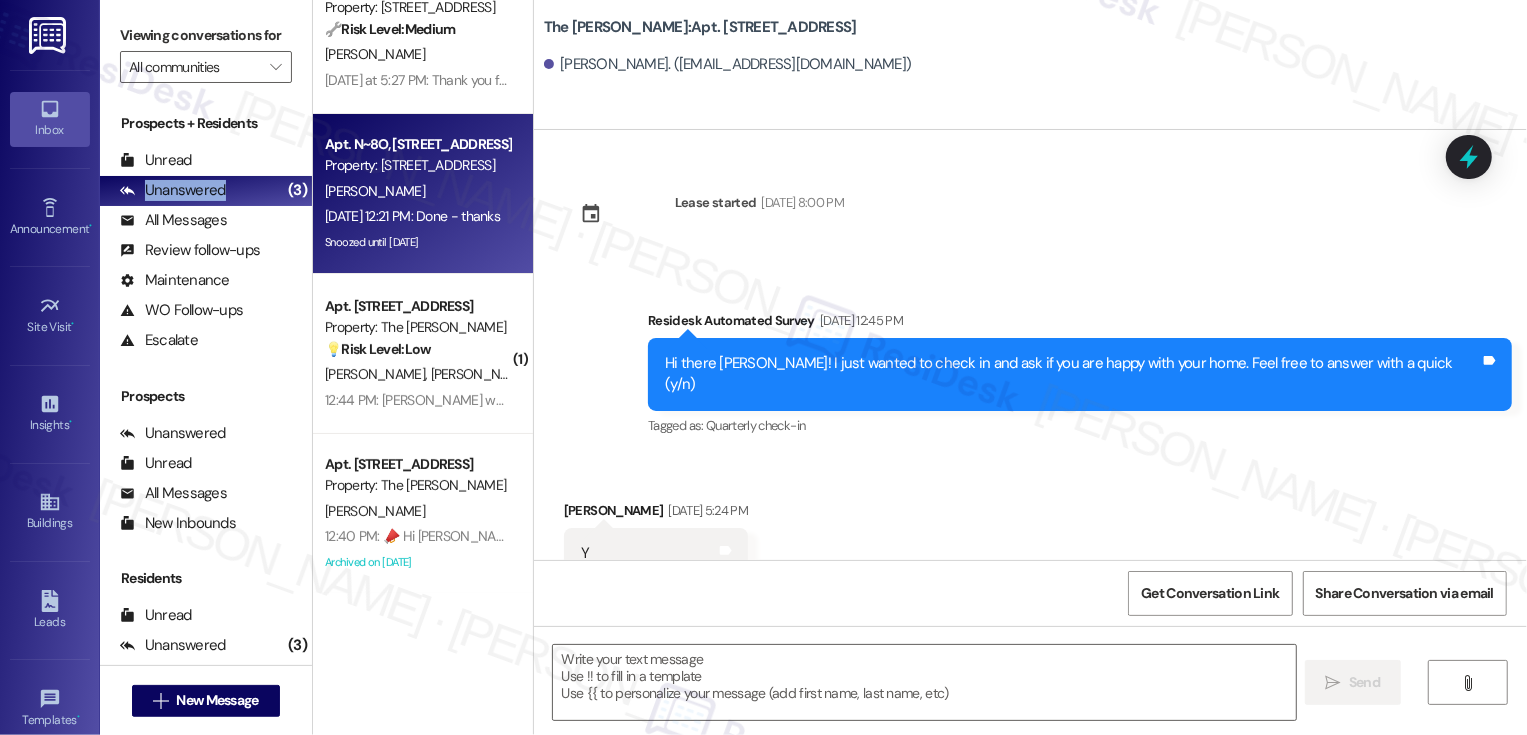 scroll, scrollTop: 0, scrollLeft: 0, axis: both 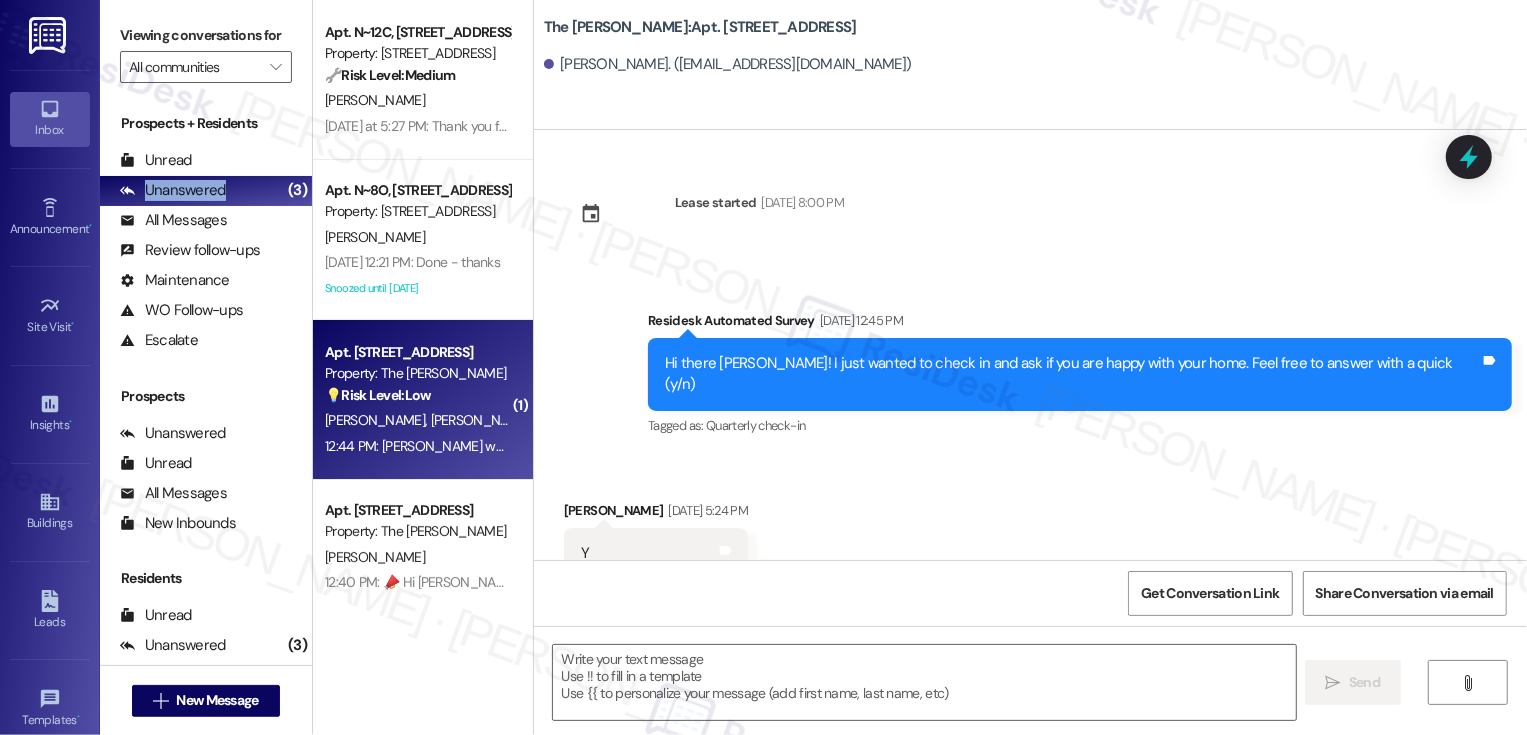 click on "[PERSON_NAME] [PERSON_NAME]" at bounding box center (417, 420) 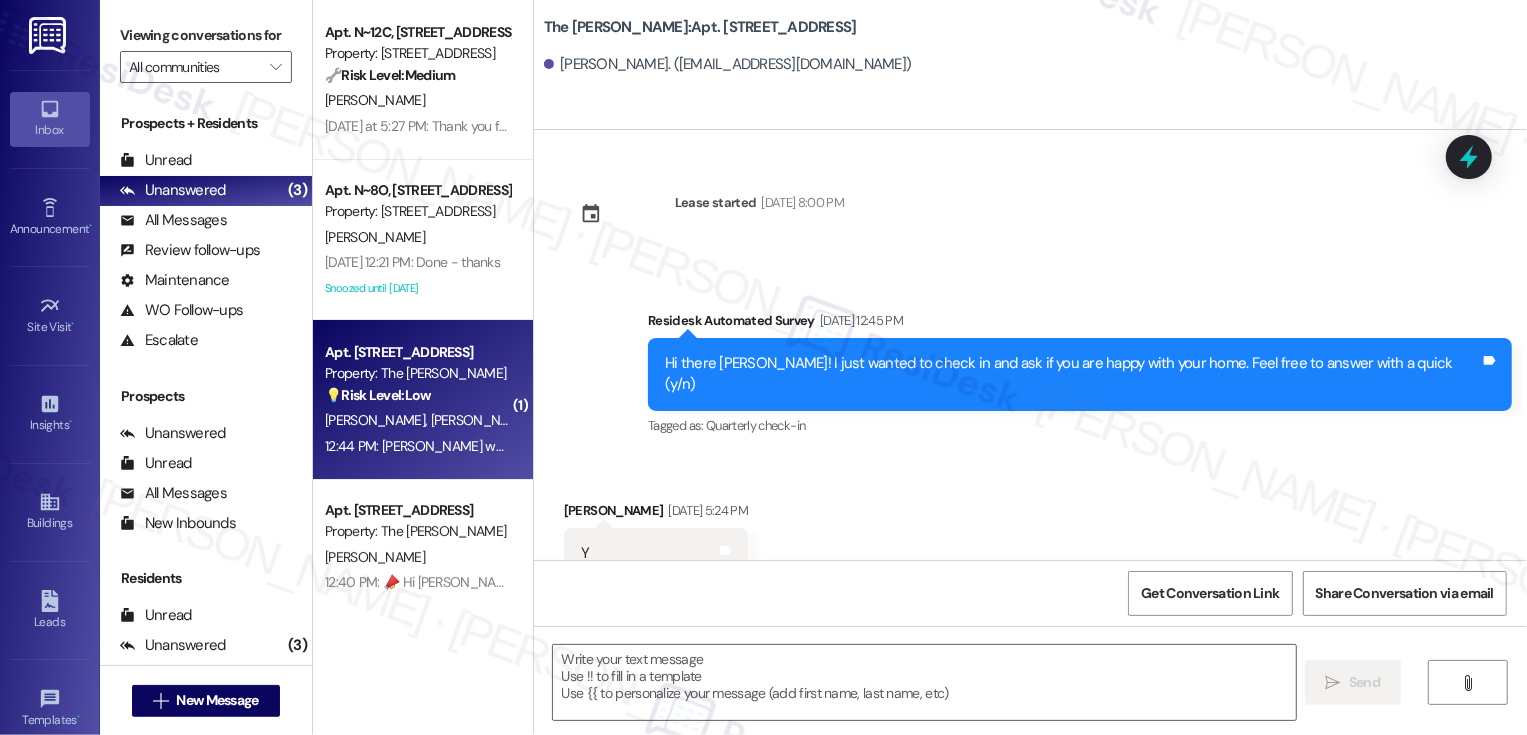 click on "[PERSON_NAME] [PERSON_NAME]" at bounding box center (417, 420) 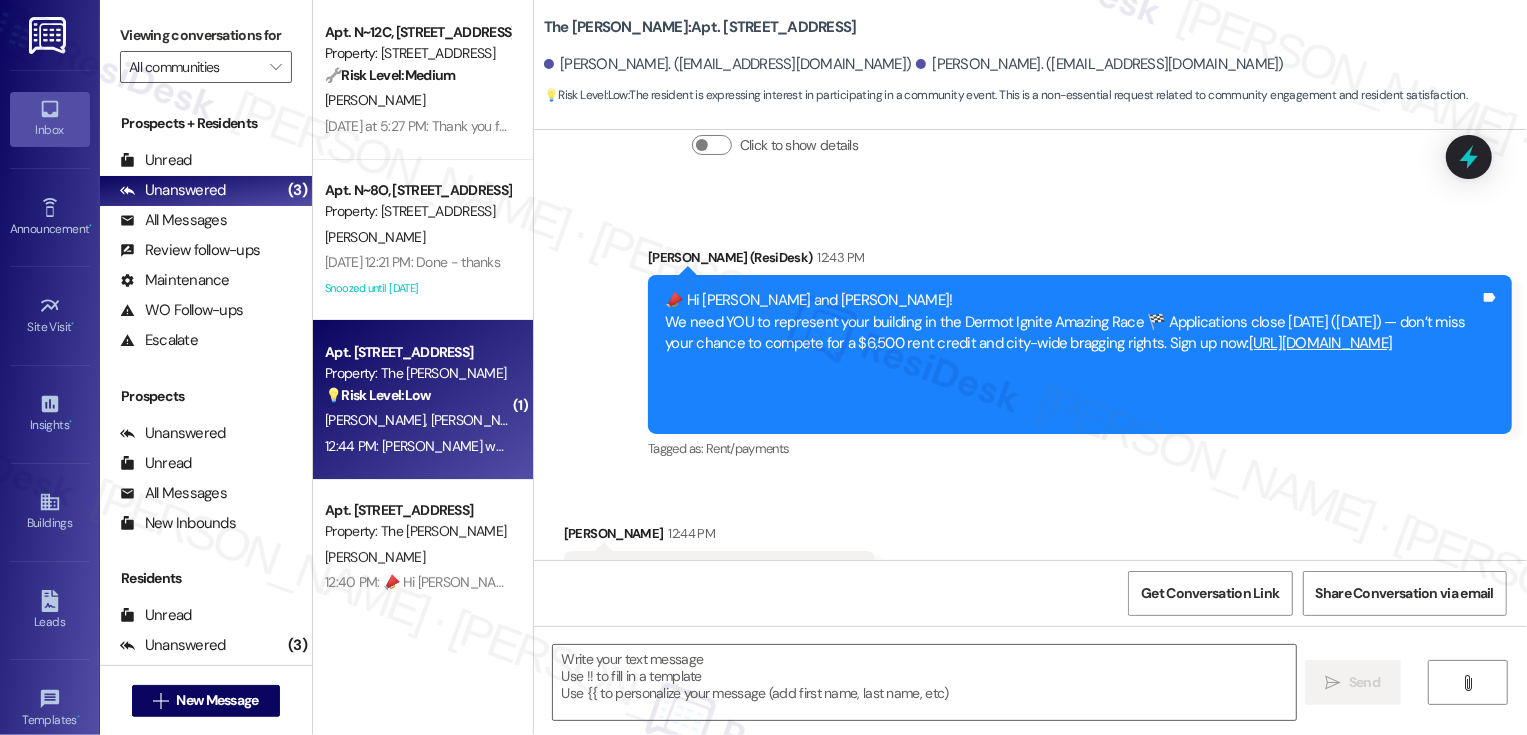 scroll, scrollTop: 543, scrollLeft: 0, axis: vertical 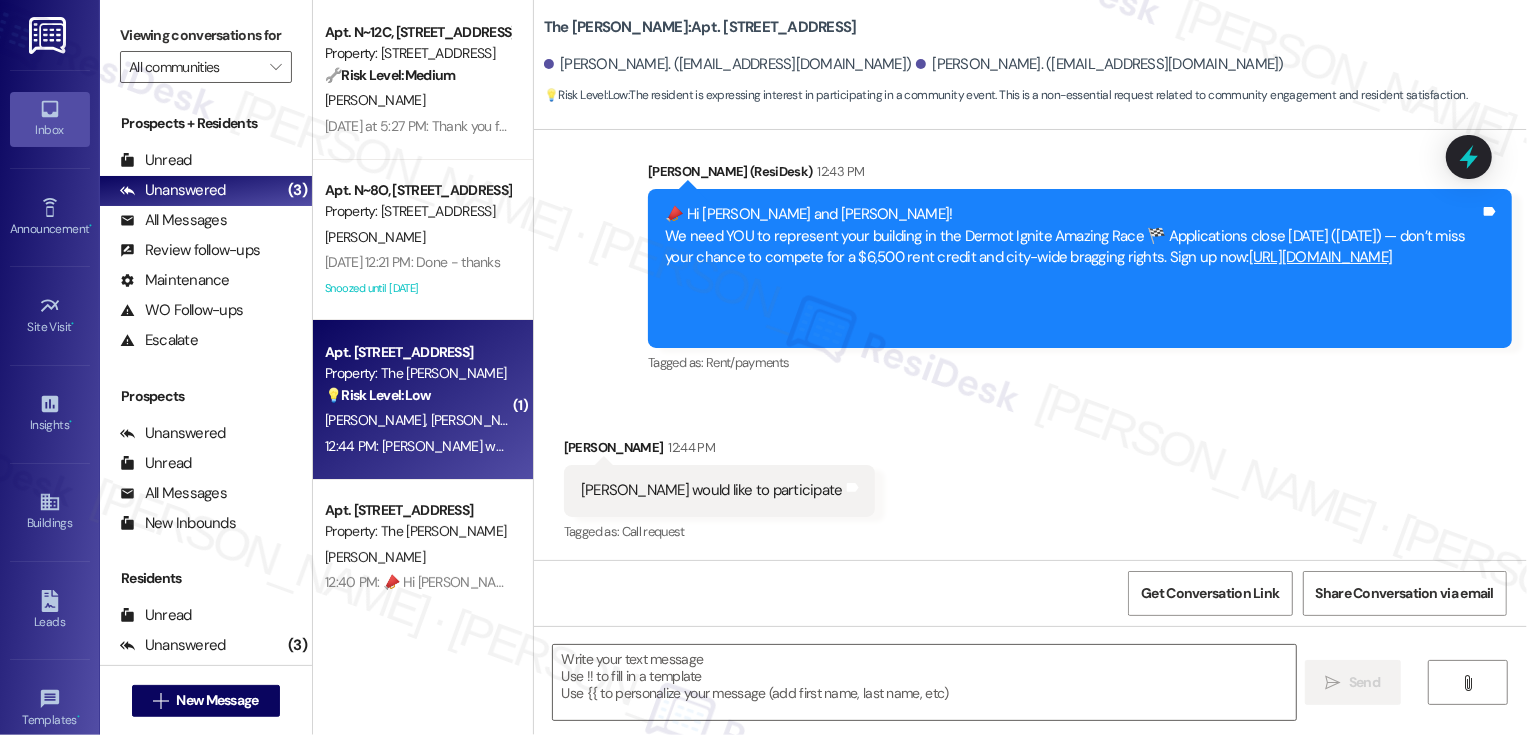 type on "Fetching suggested responses. Please feel free to read through the conversation in the meantime." 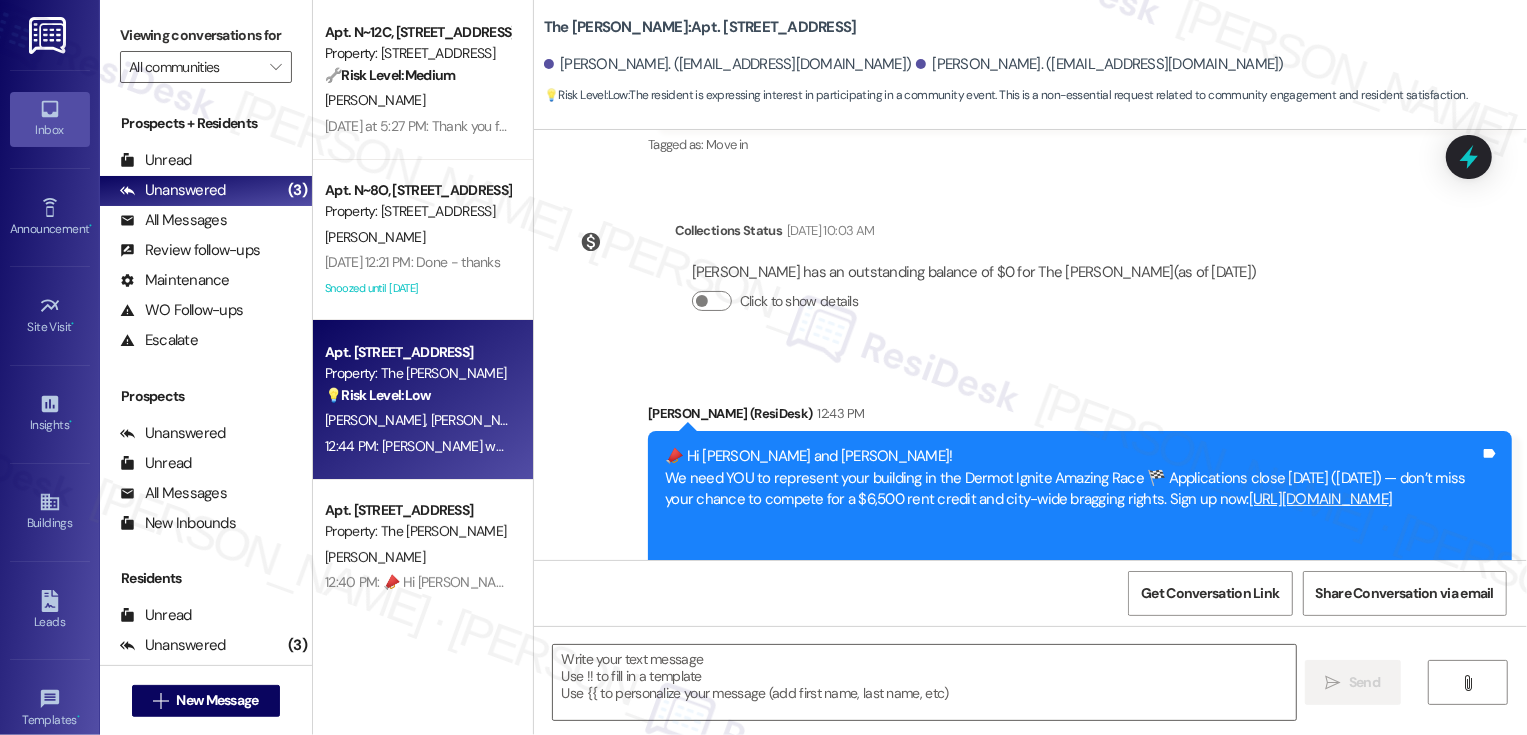 scroll, scrollTop: 544, scrollLeft: 0, axis: vertical 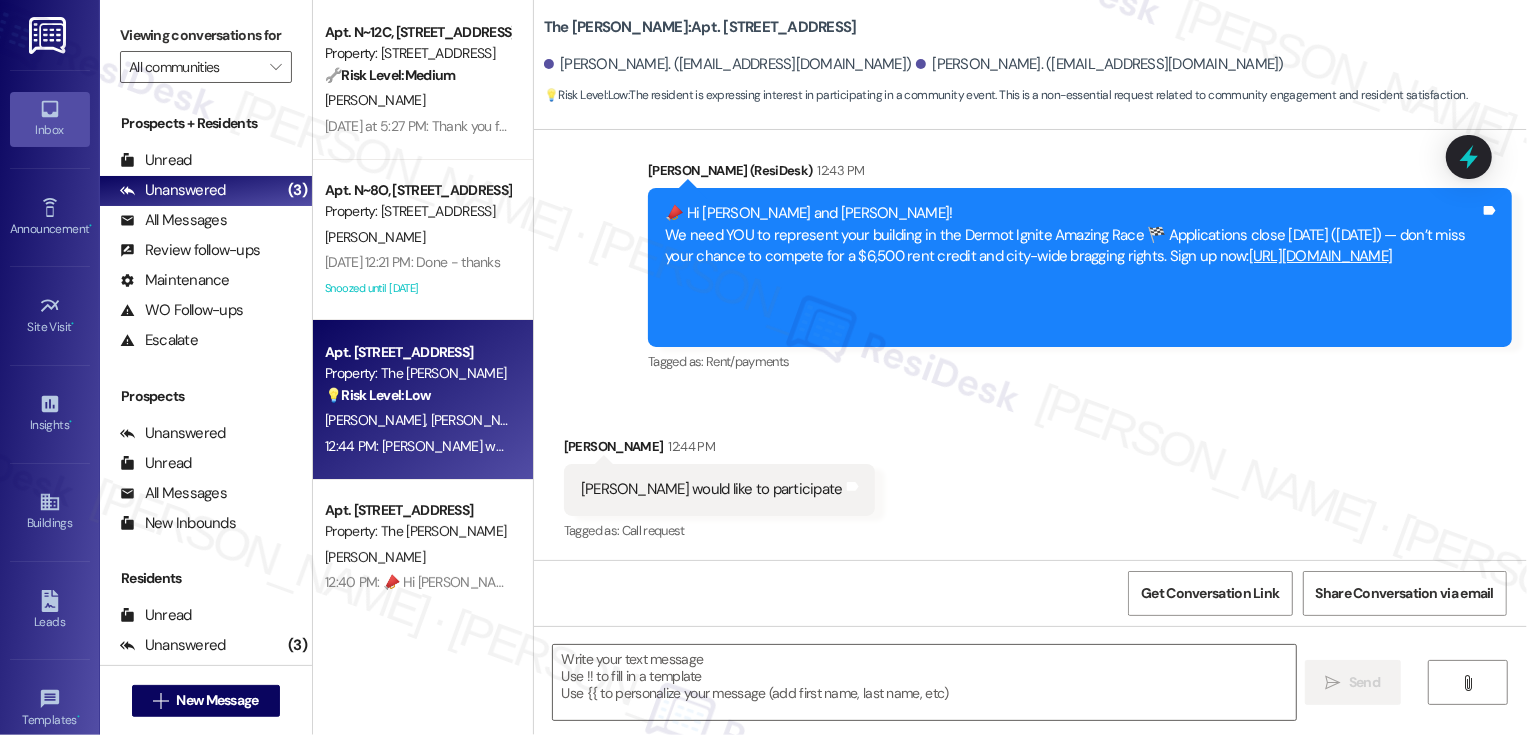drag, startPoint x: 1395, startPoint y: 256, endPoint x: 1149, endPoint y: 249, distance: 246.09958 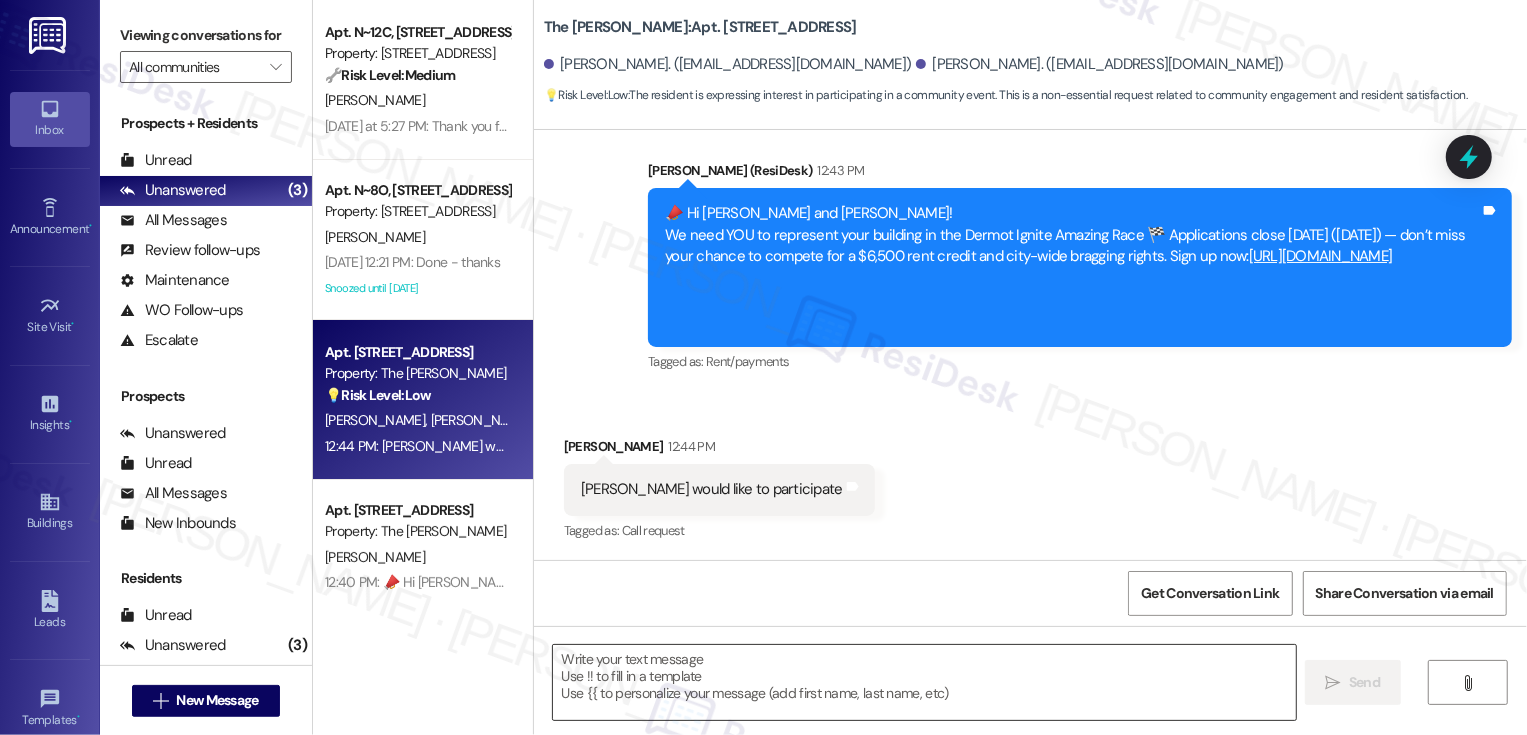 click at bounding box center (924, 682) 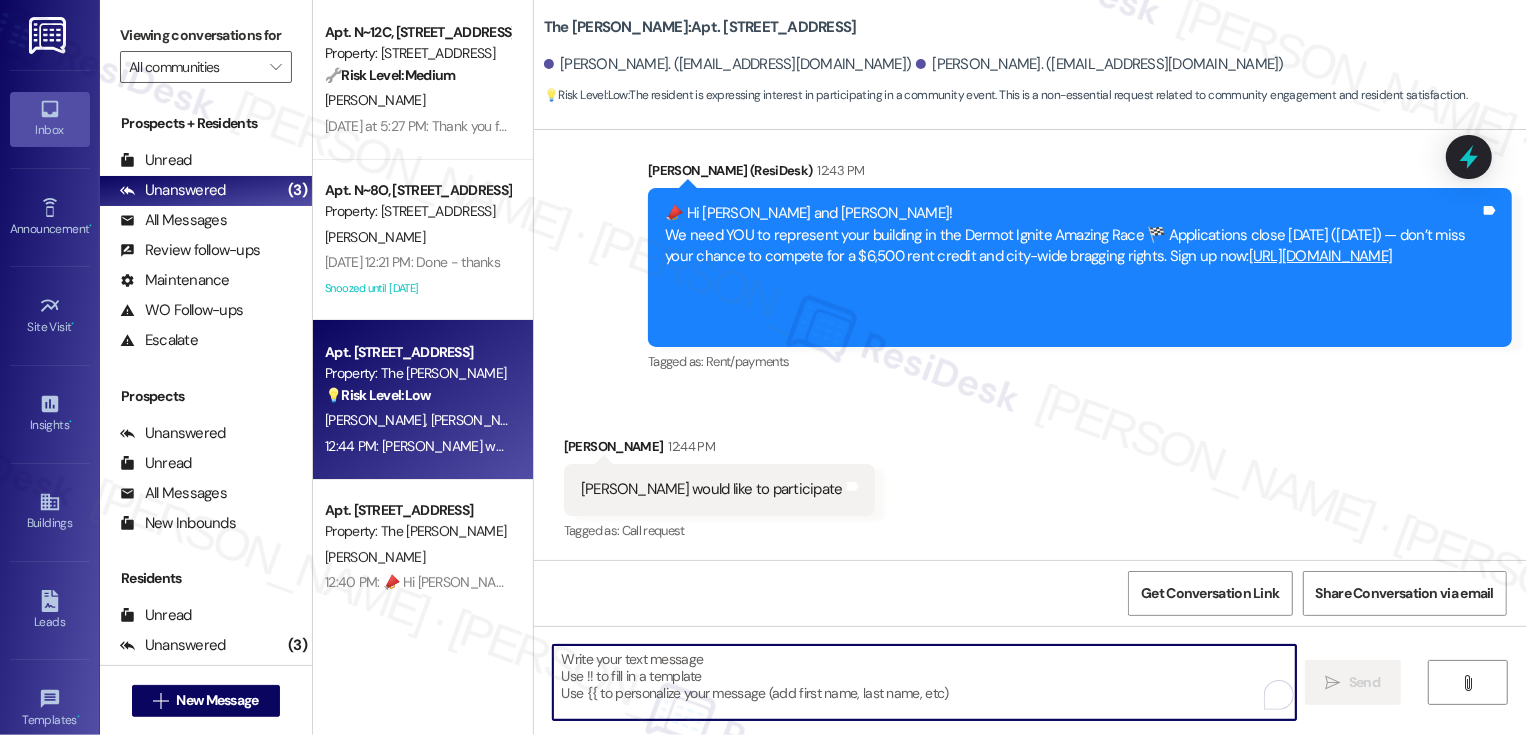 click at bounding box center [924, 682] 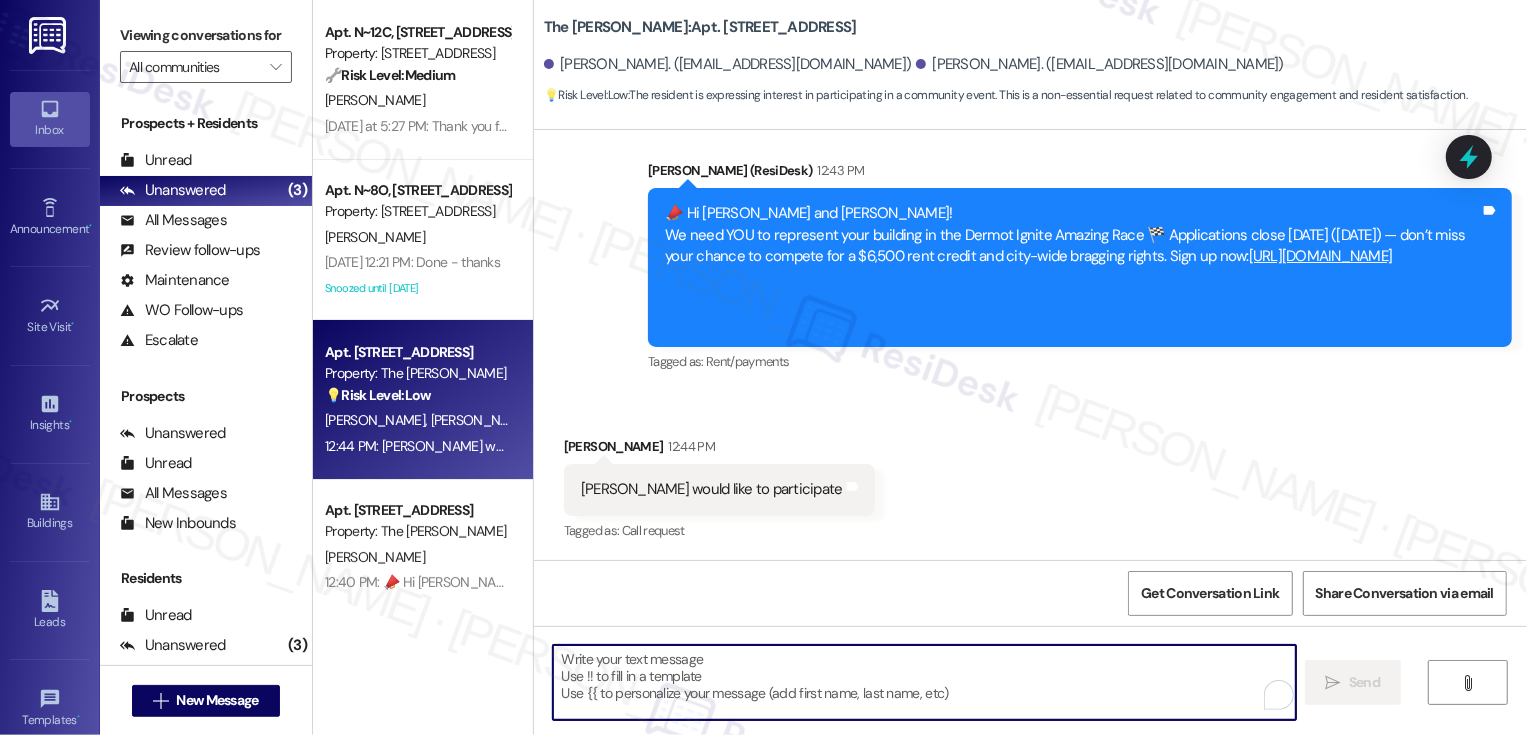 click at bounding box center (924, 682) 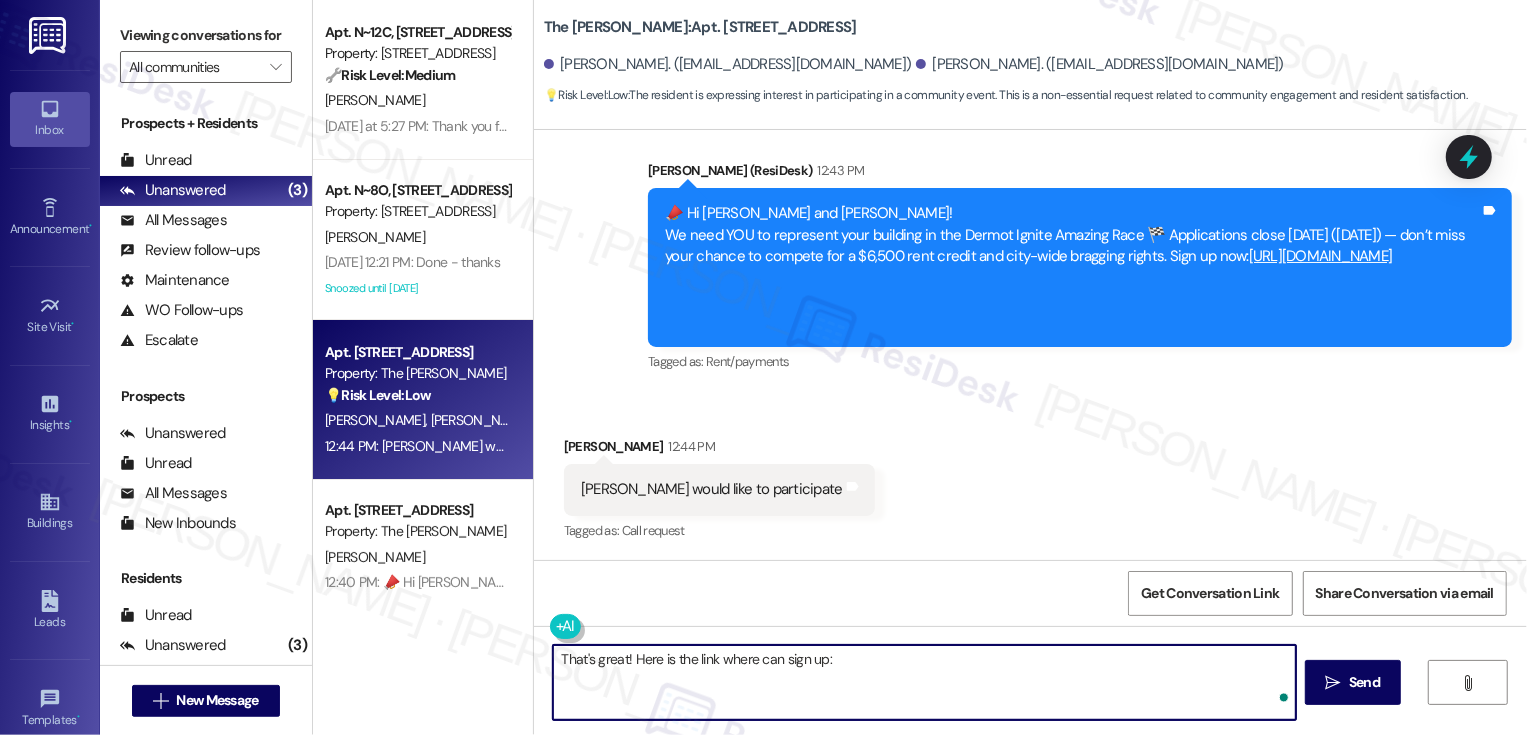 paste on "Sign up now: [URL][DOMAIN_NAME]" 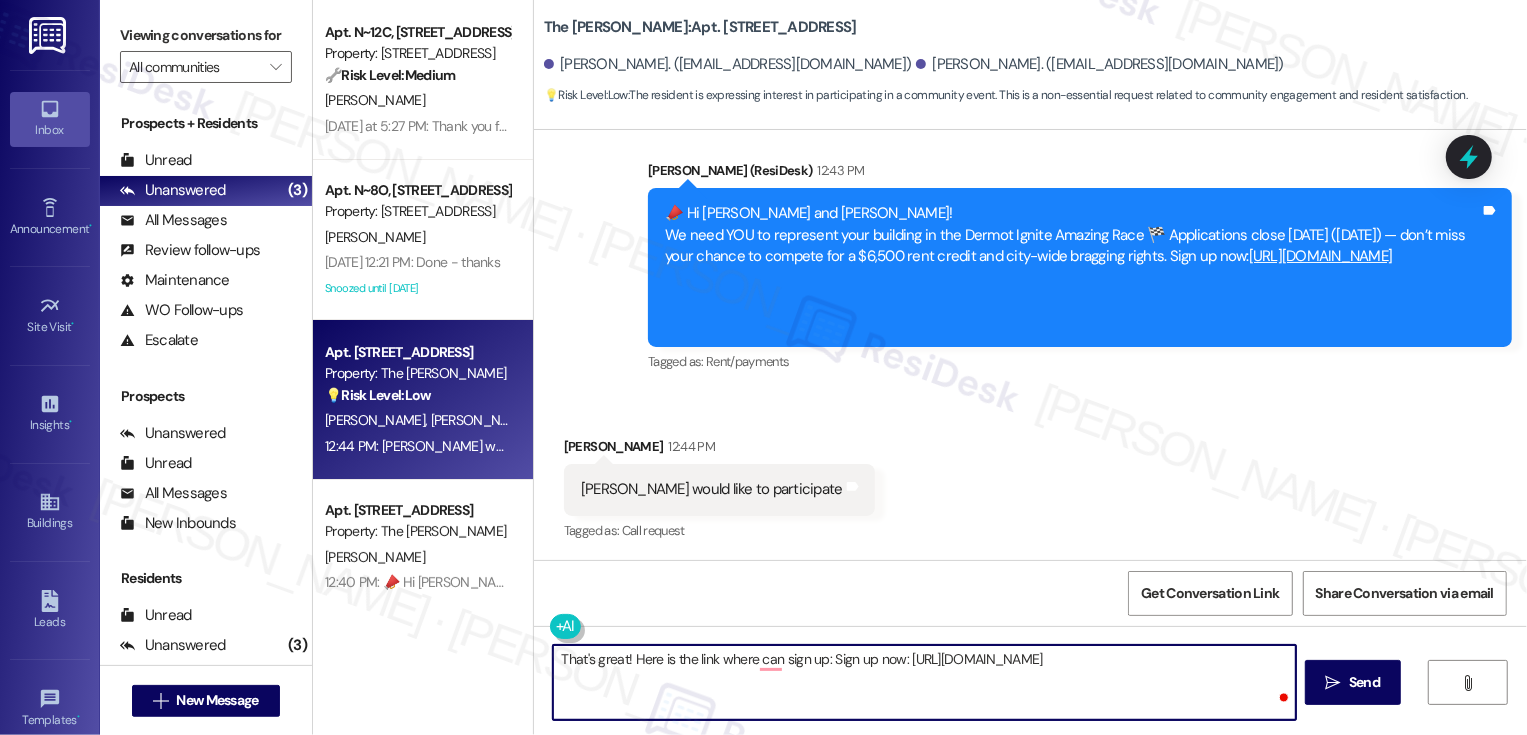 click on "[PERSON_NAME] 12:44 PM" at bounding box center [719, 450] 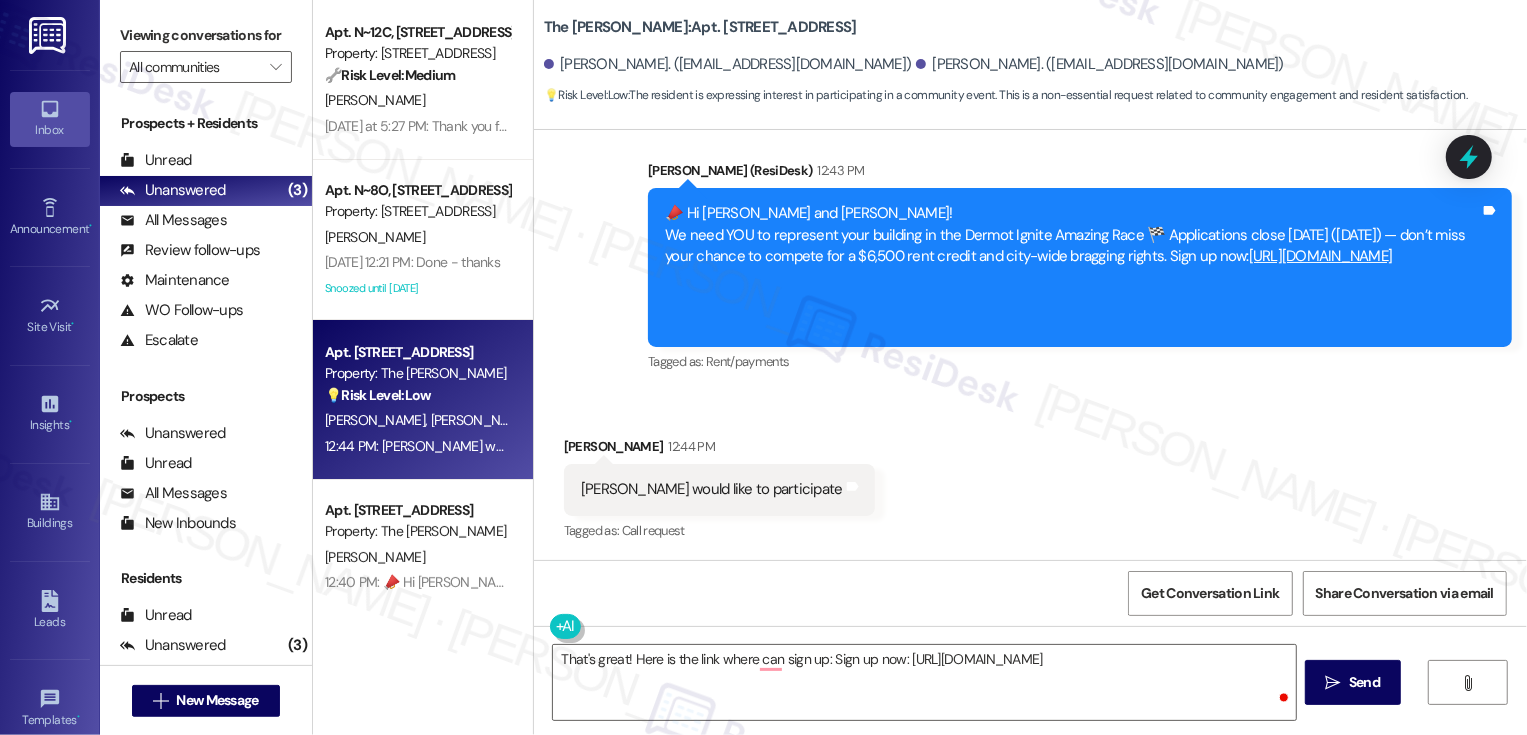 click on "[PERSON_NAME] 12:44 PM" at bounding box center (719, 450) 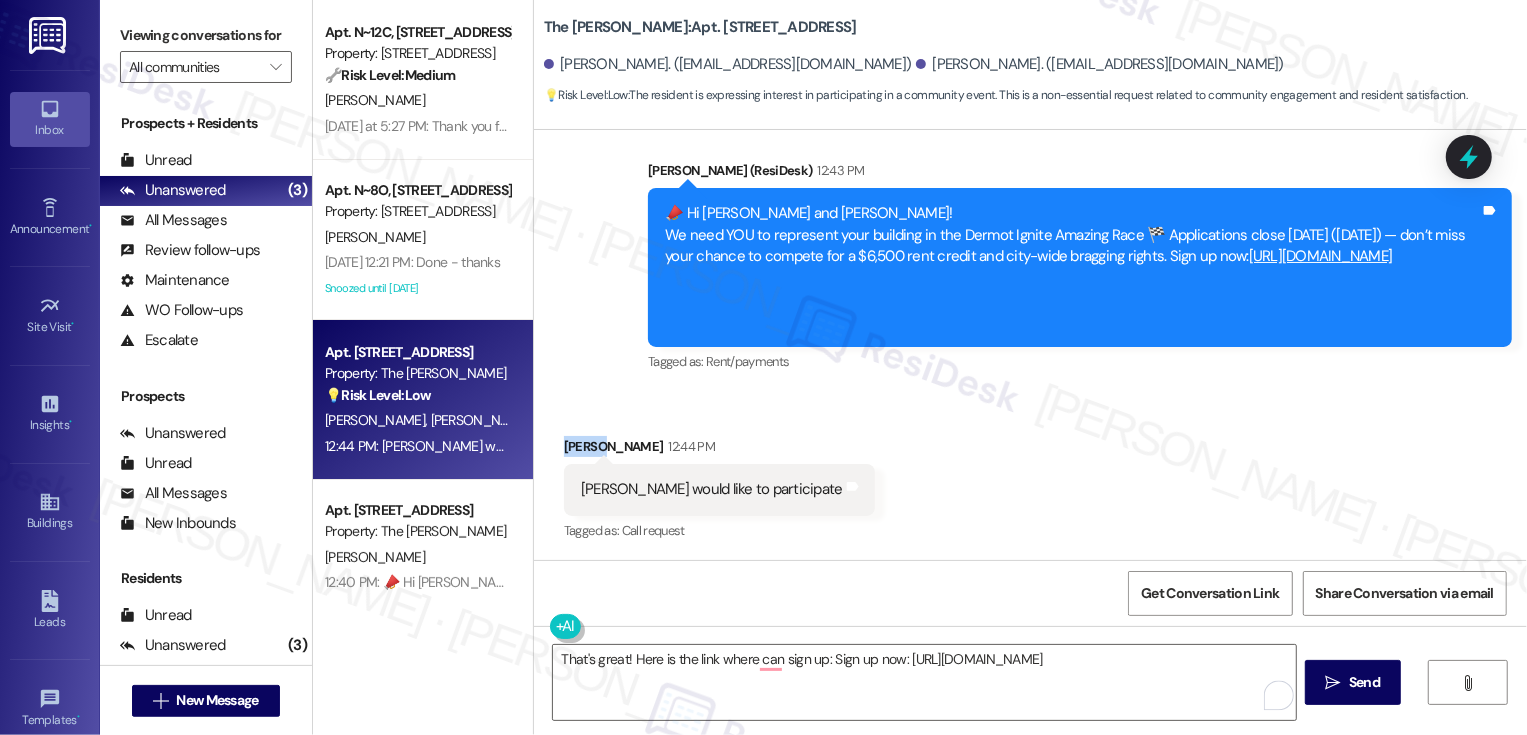 copy on "[PERSON_NAME]" 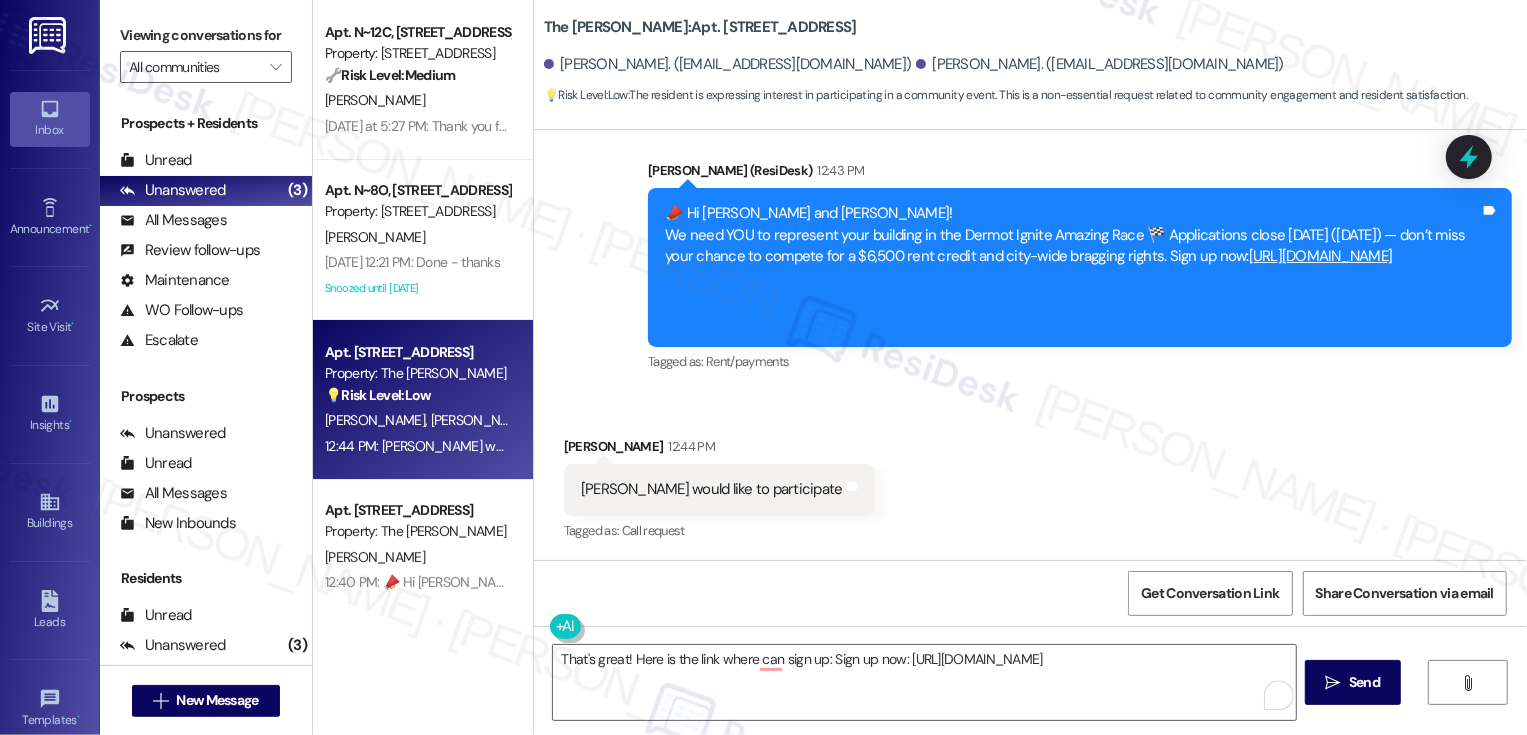 click on "[PERSON_NAME] would like to participate" at bounding box center [712, 489] 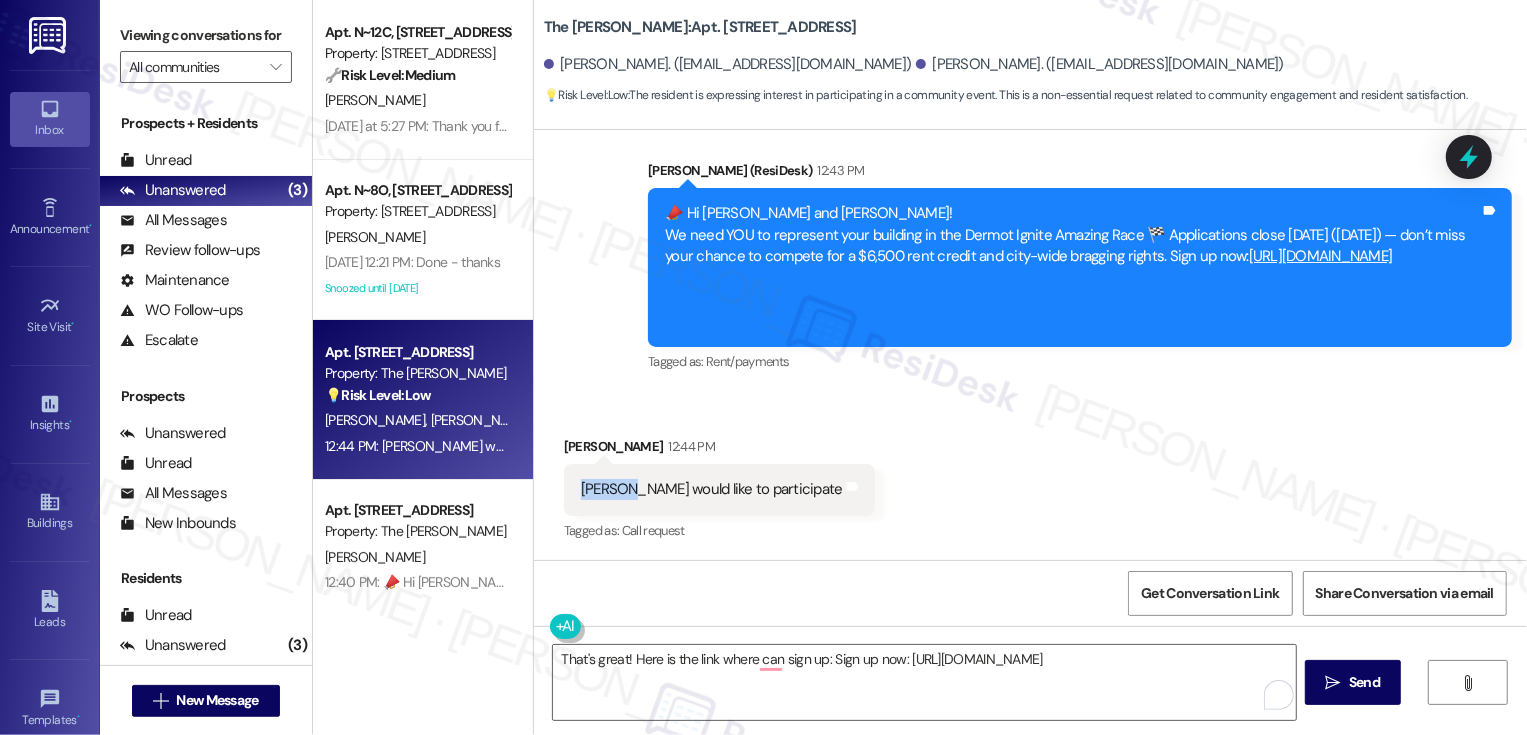 copy on "[PERSON_NAME]" 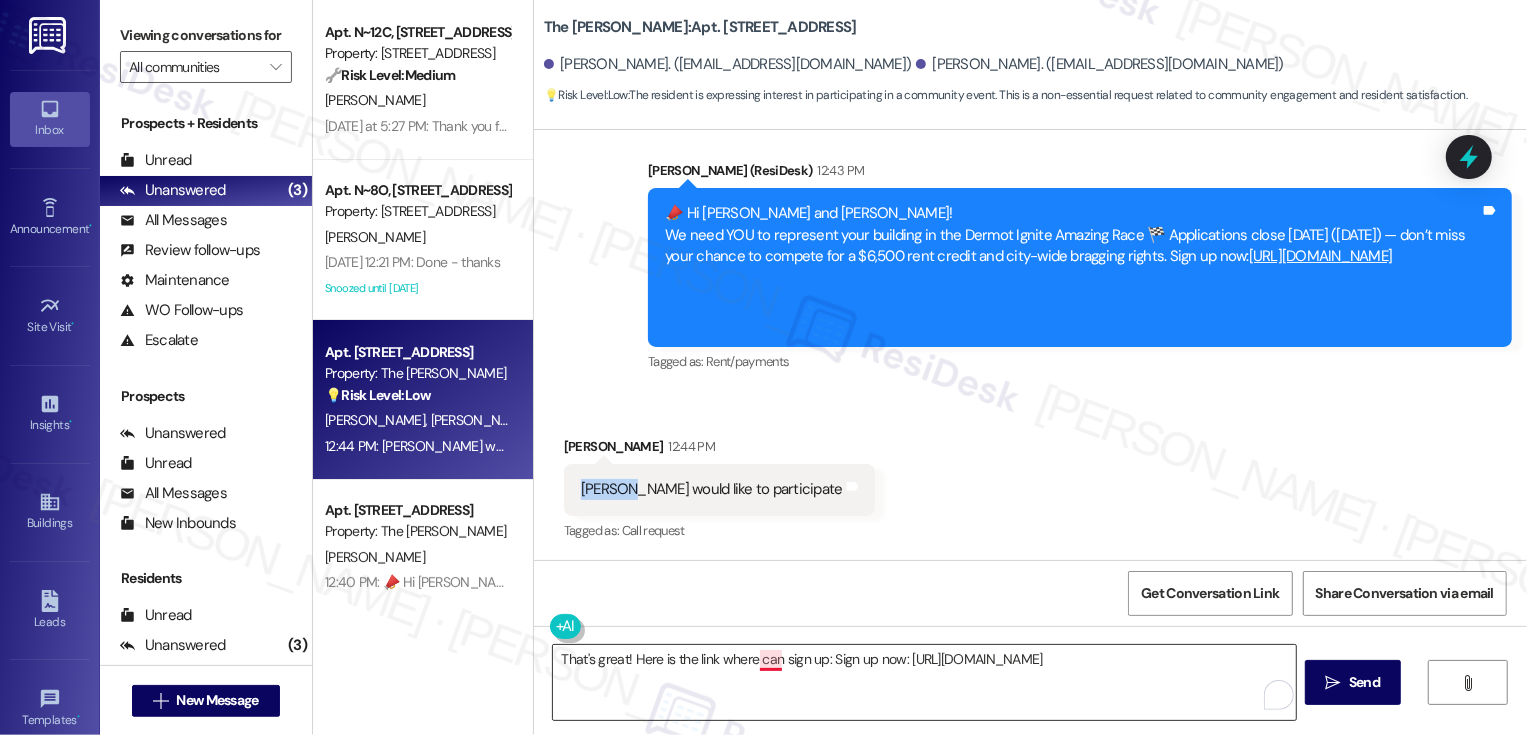 click on "That's great! Here is the link where can sign up: Sign up now: [URL][DOMAIN_NAME]" at bounding box center (924, 682) 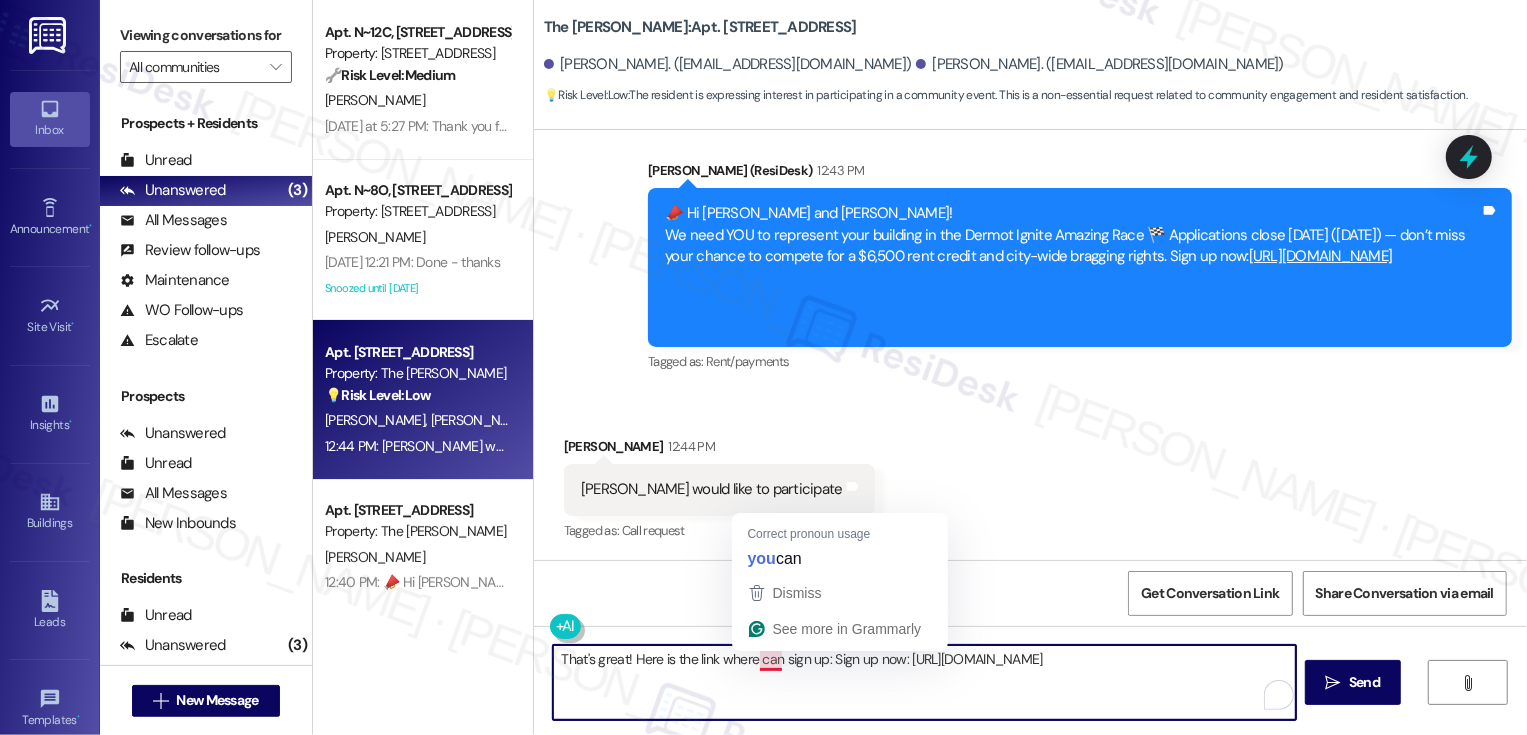 paste on "NOT_ALLOWED" 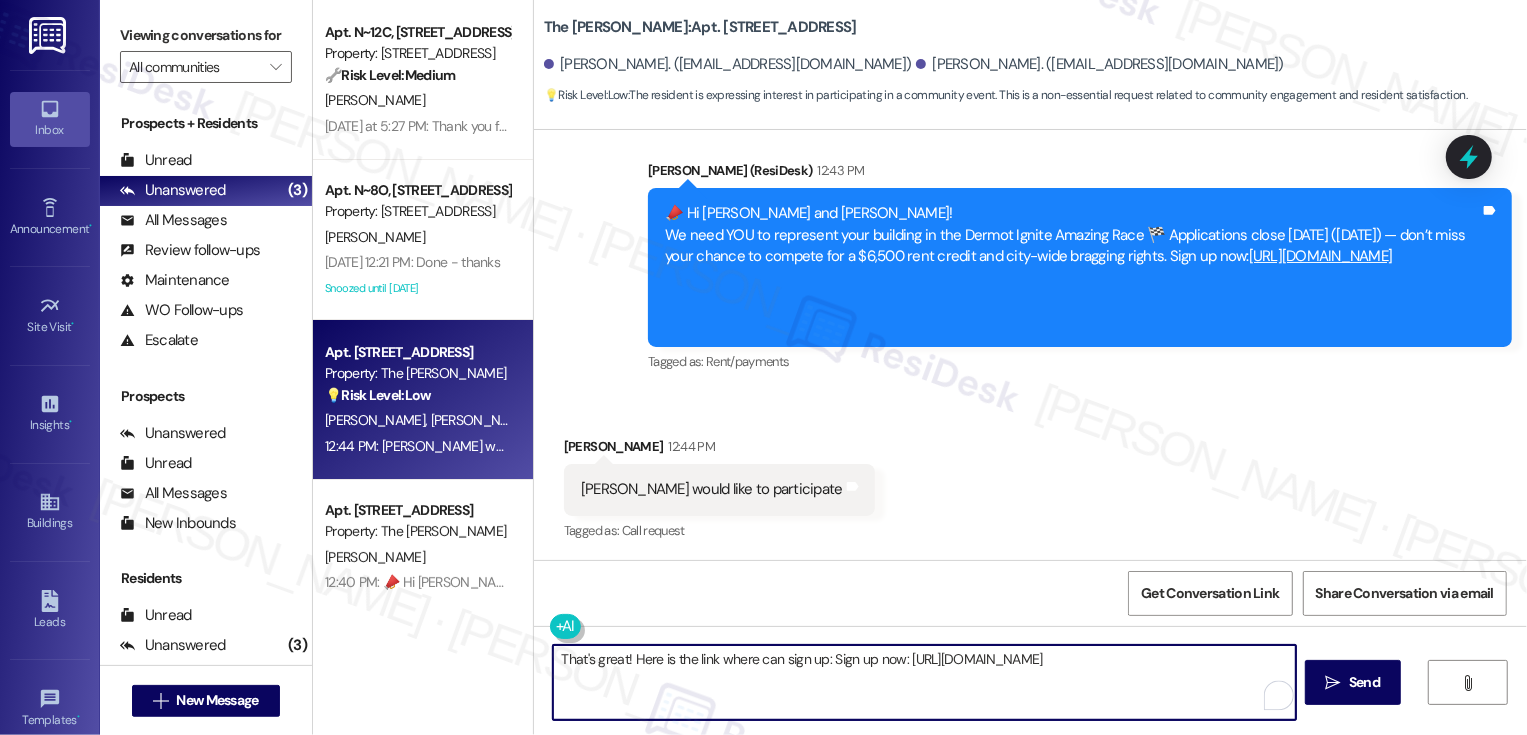 click on "[PERSON_NAME] would like to participate" at bounding box center (712, 489) 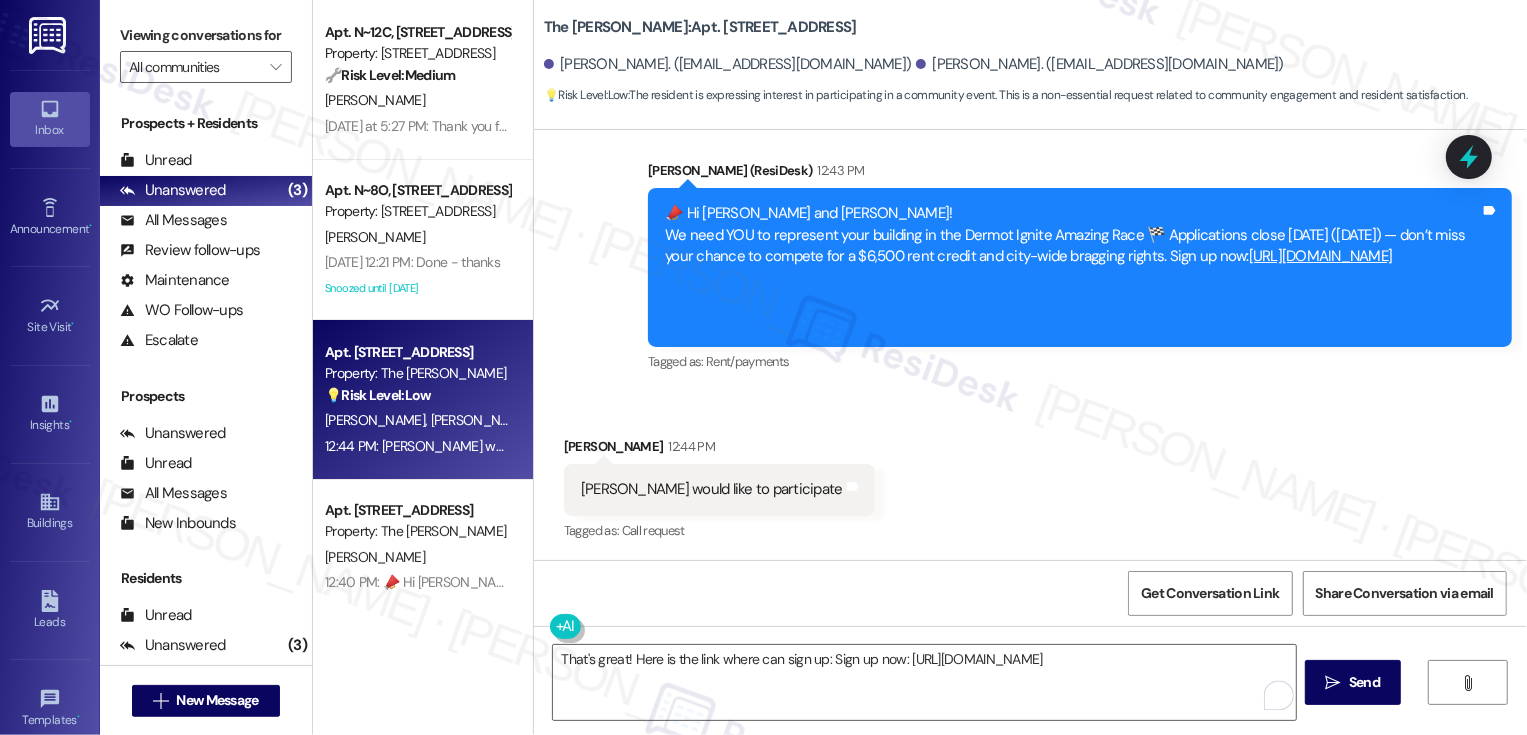 click on "[PERSON_NAME] would like to participate" at bounding box center [712, 489] 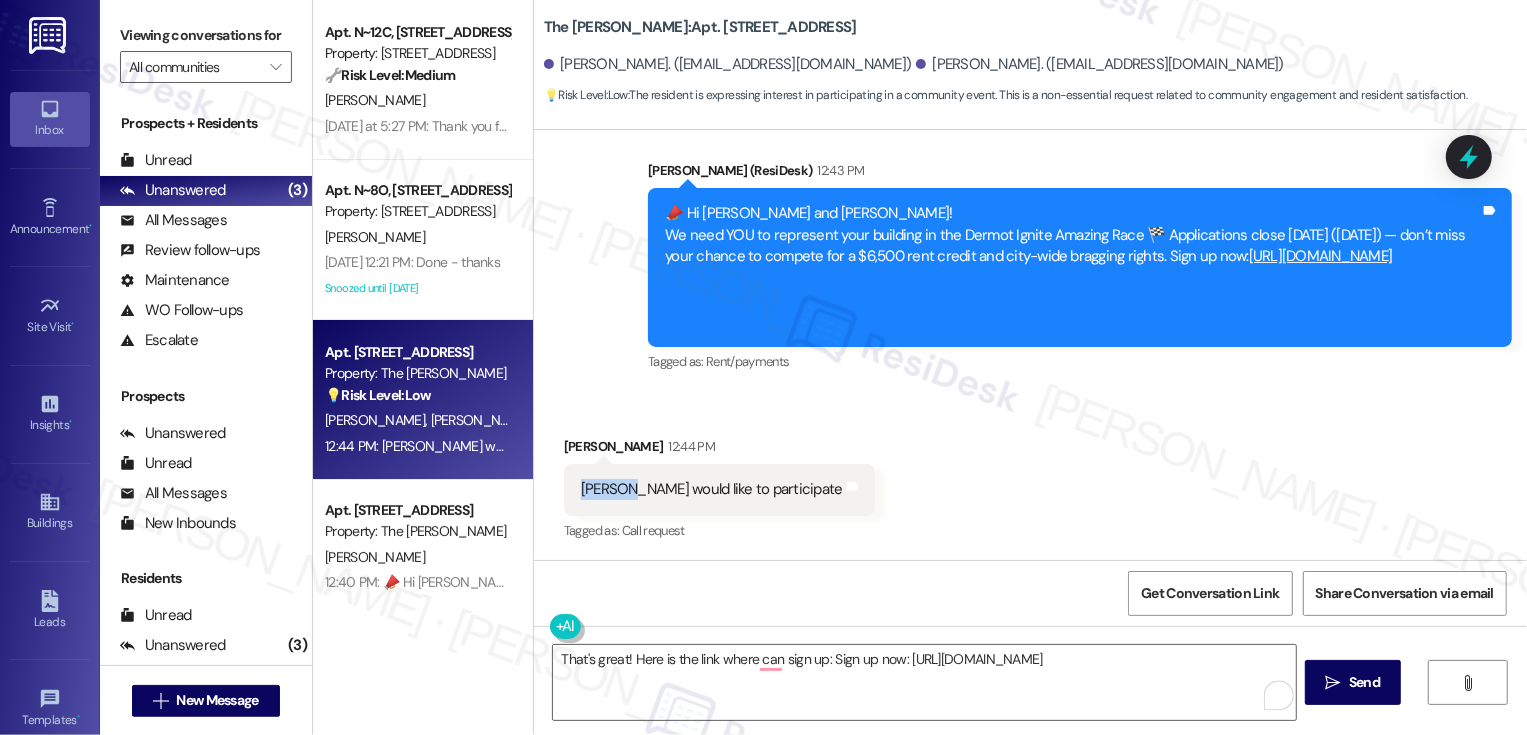 copy on "[PERSON_NAME]" 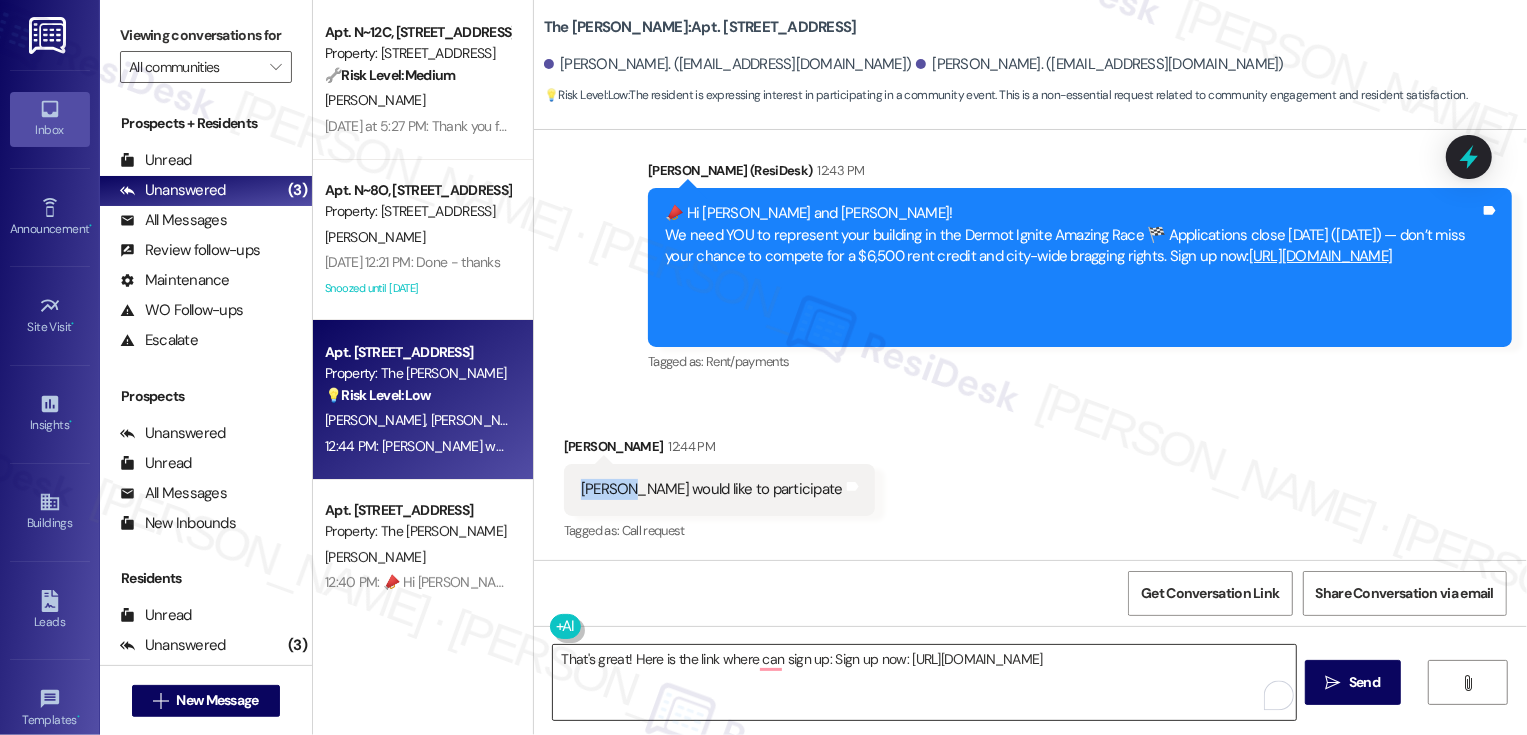 click on "That's great! Here is the link where can sign up: Sign up now: [URL][DOMAIN_NAME]" at bounding box center (924, 682) 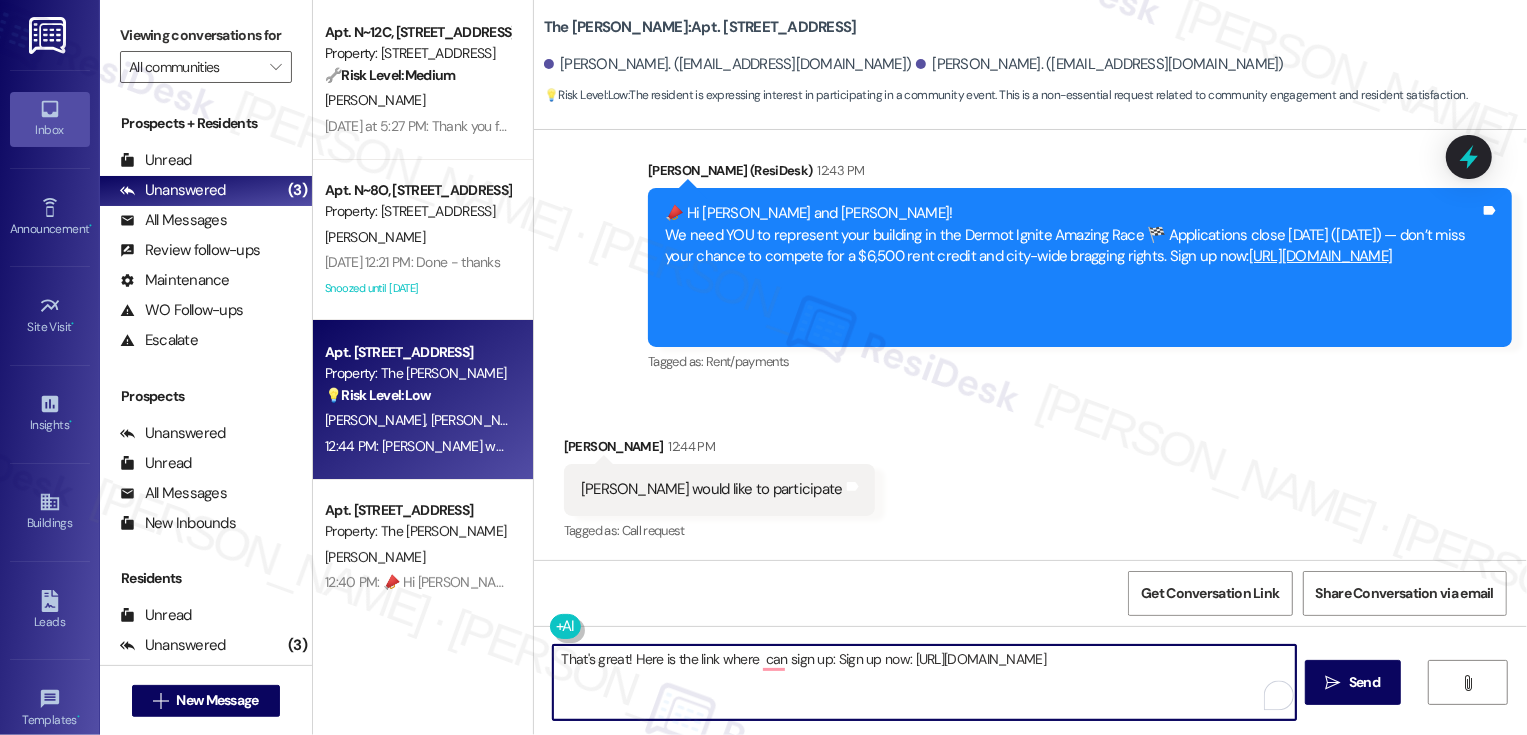 paste on "[PERSON_NAME]" 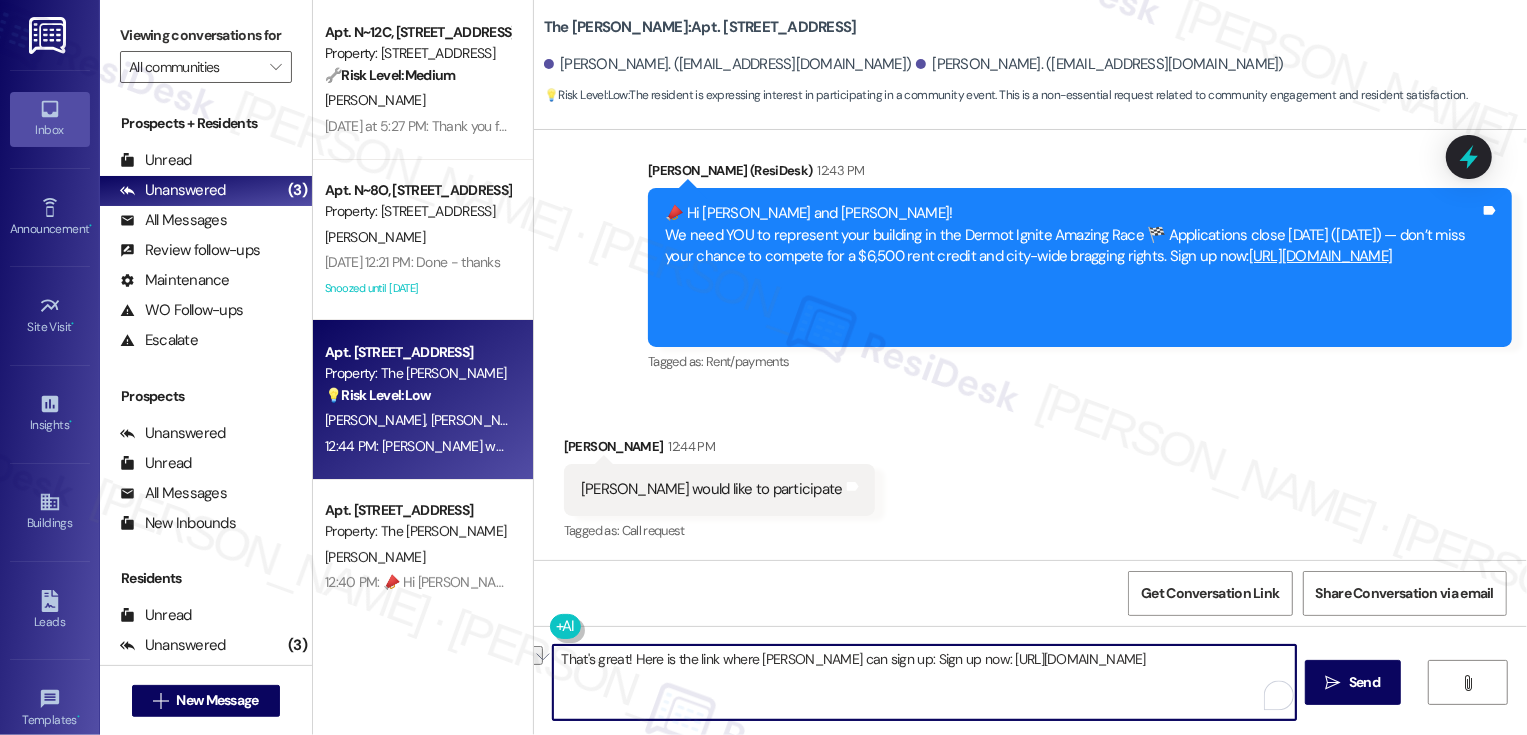 drag, startPoint x: 864, startPoint y: 660, endPoint x: 939, endPoint y: 657, distance: 75.059975 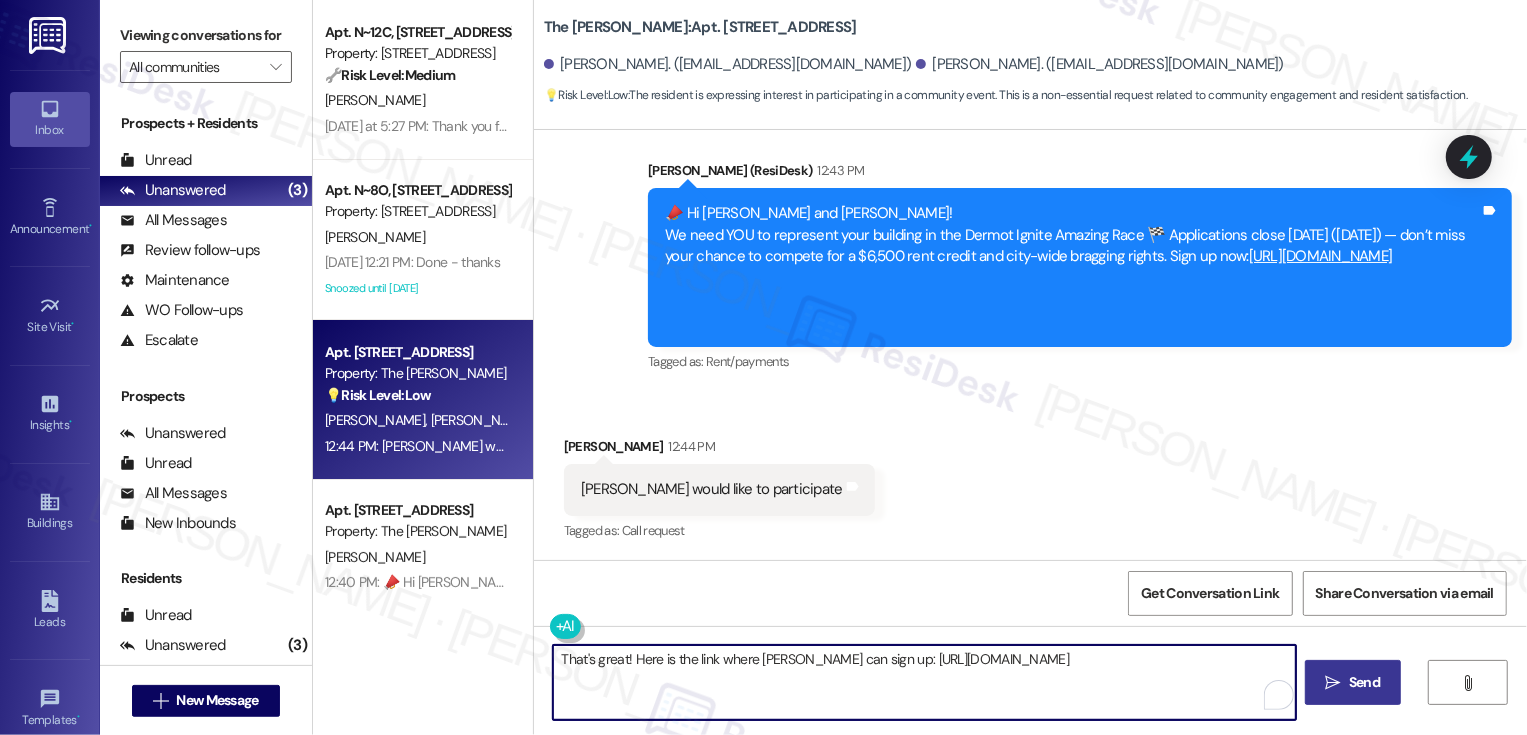 type on "That's great! Here is the link where [PERSON_NAME] can sign up: [URL][DOMAIN_NAME]" 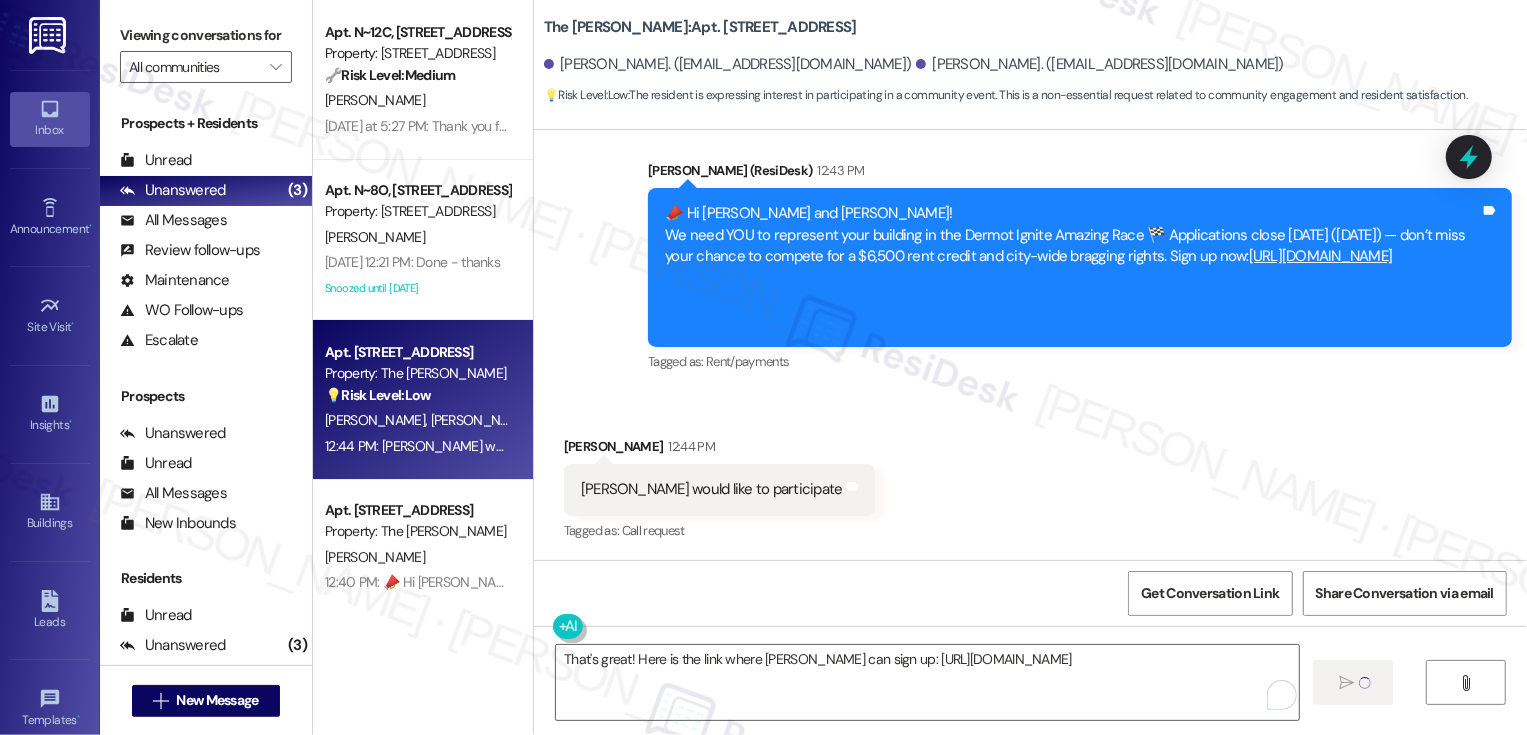 type 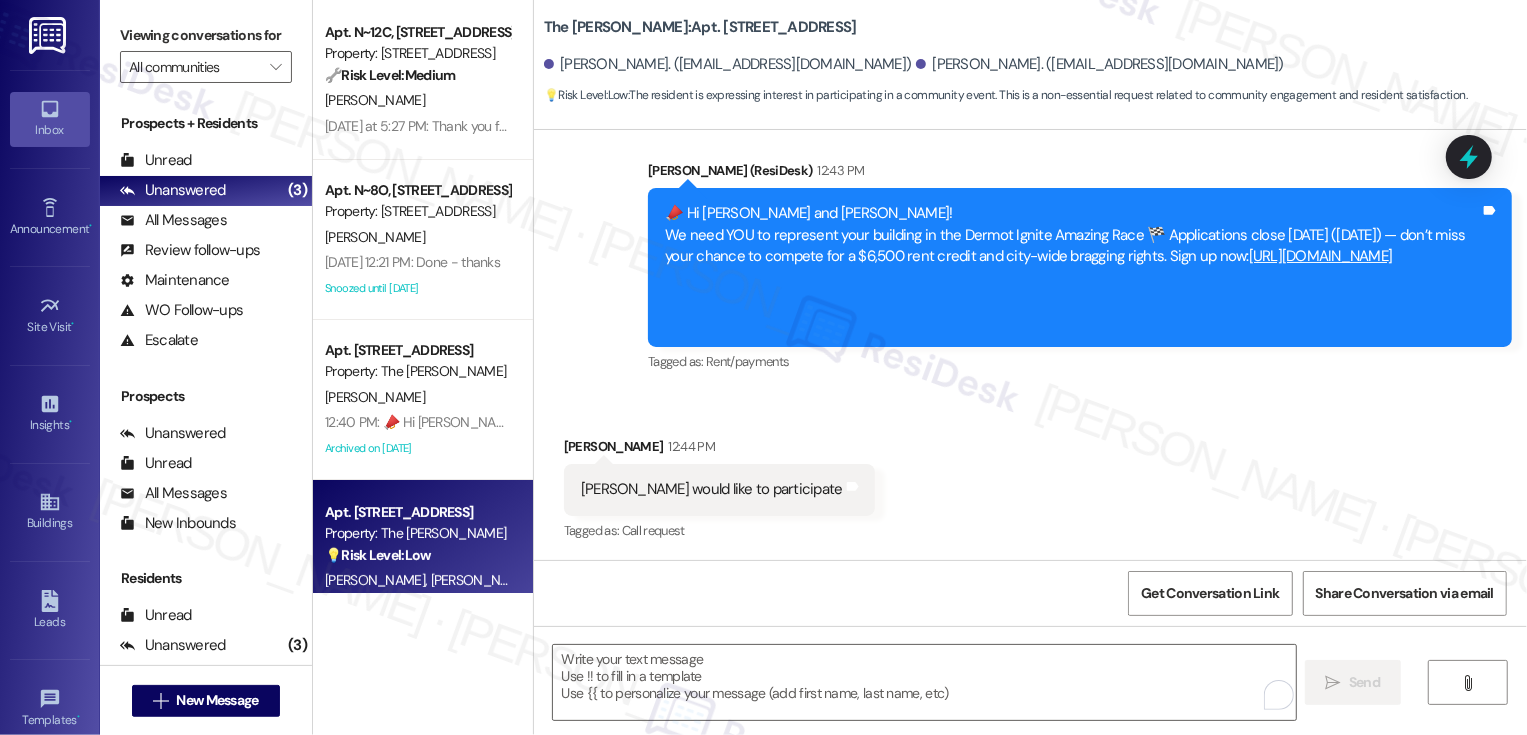 scroll, scrollTop: 684, scrollLeft: 0, axis: vertical 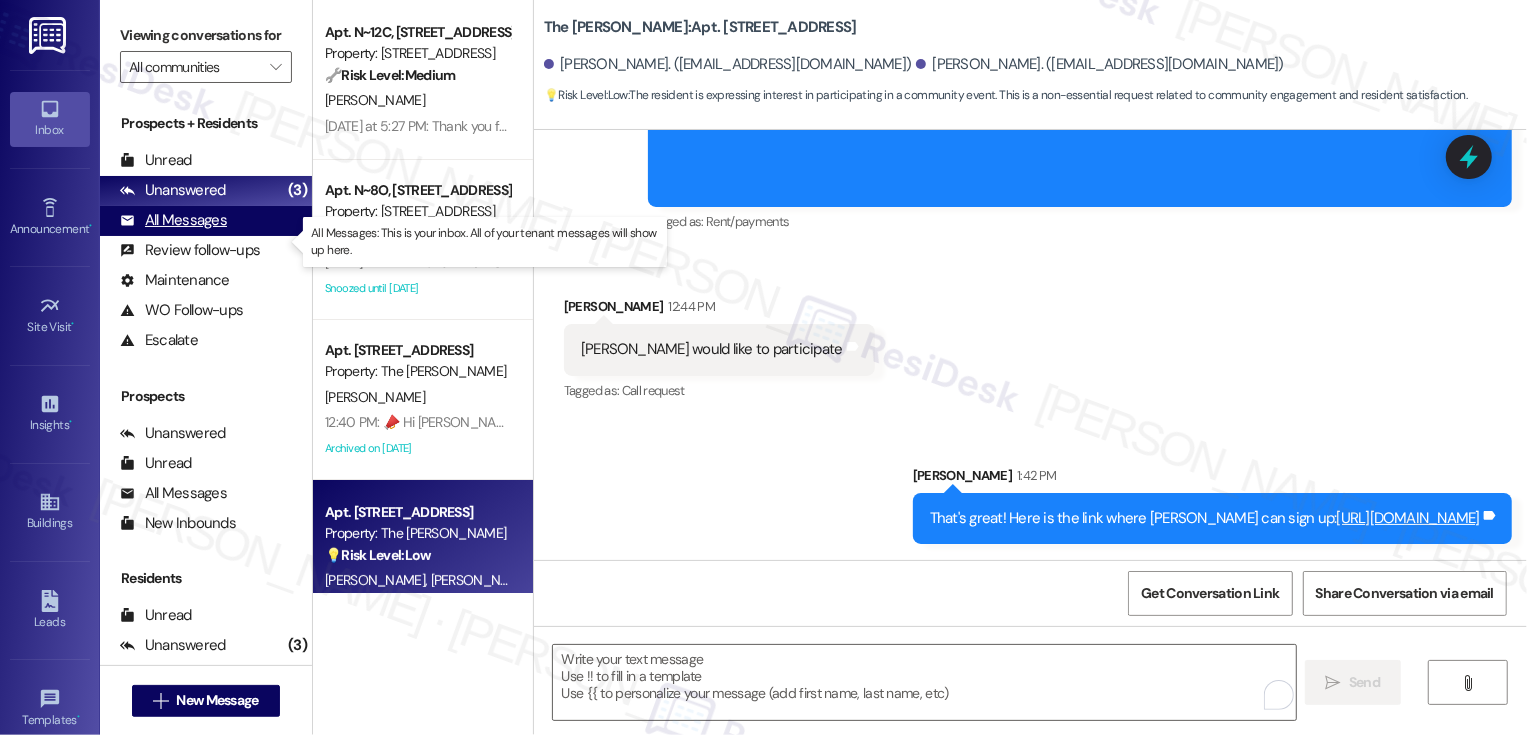 click on "All Messages" at bounding box center [173, 220] 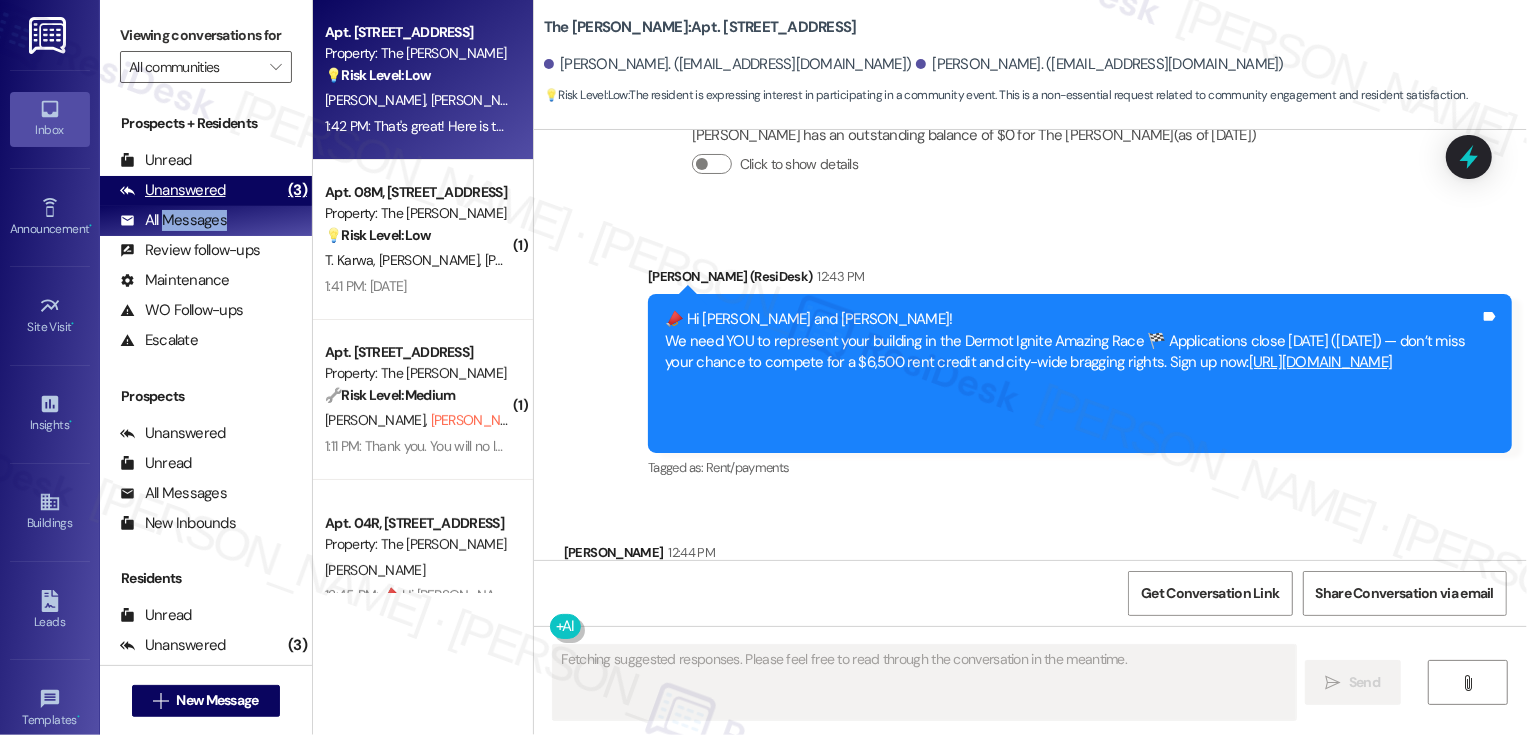 scroll, scrollTop: 543, scrollLeft: 0, axis: vertical 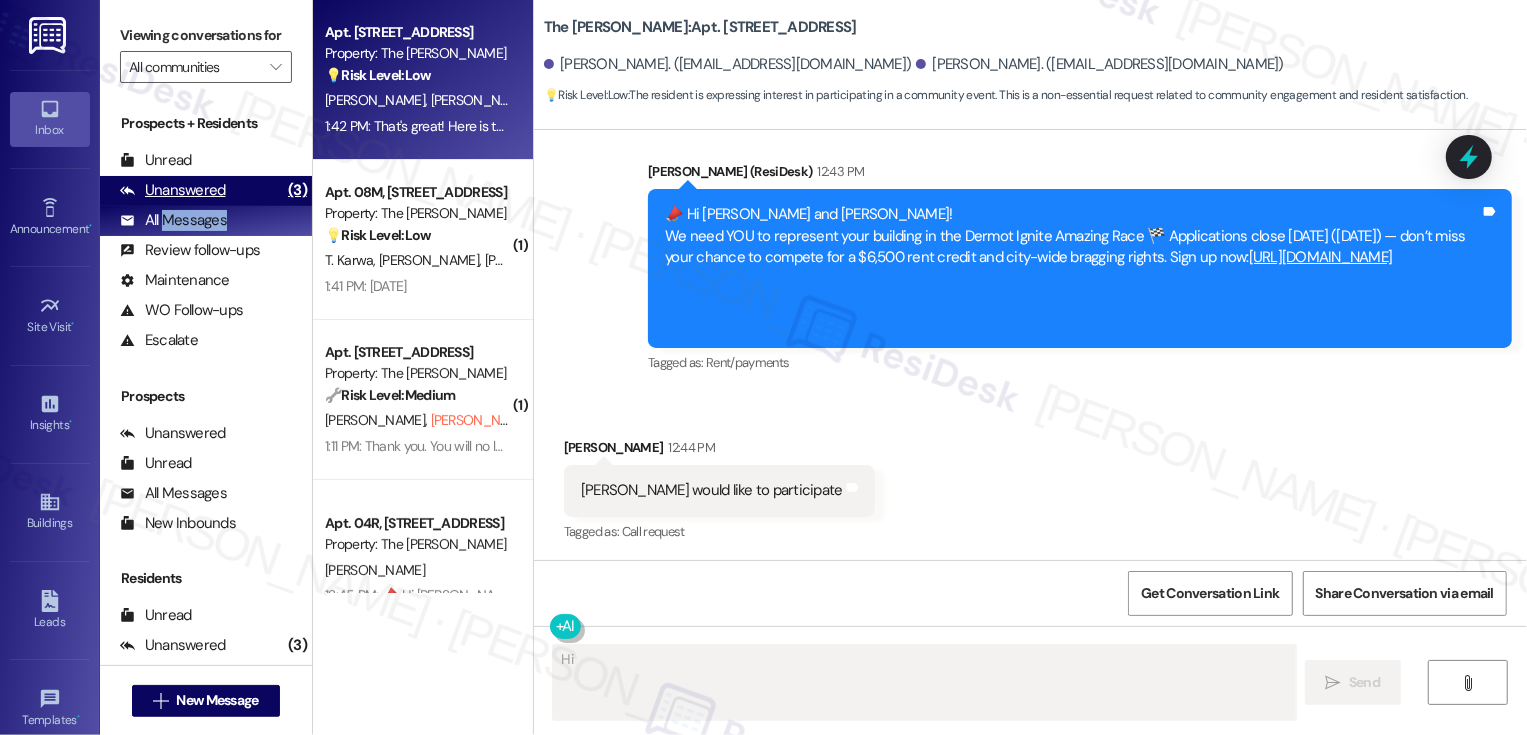 click on "Unanswered (3)" at bounding box center [206, 191] 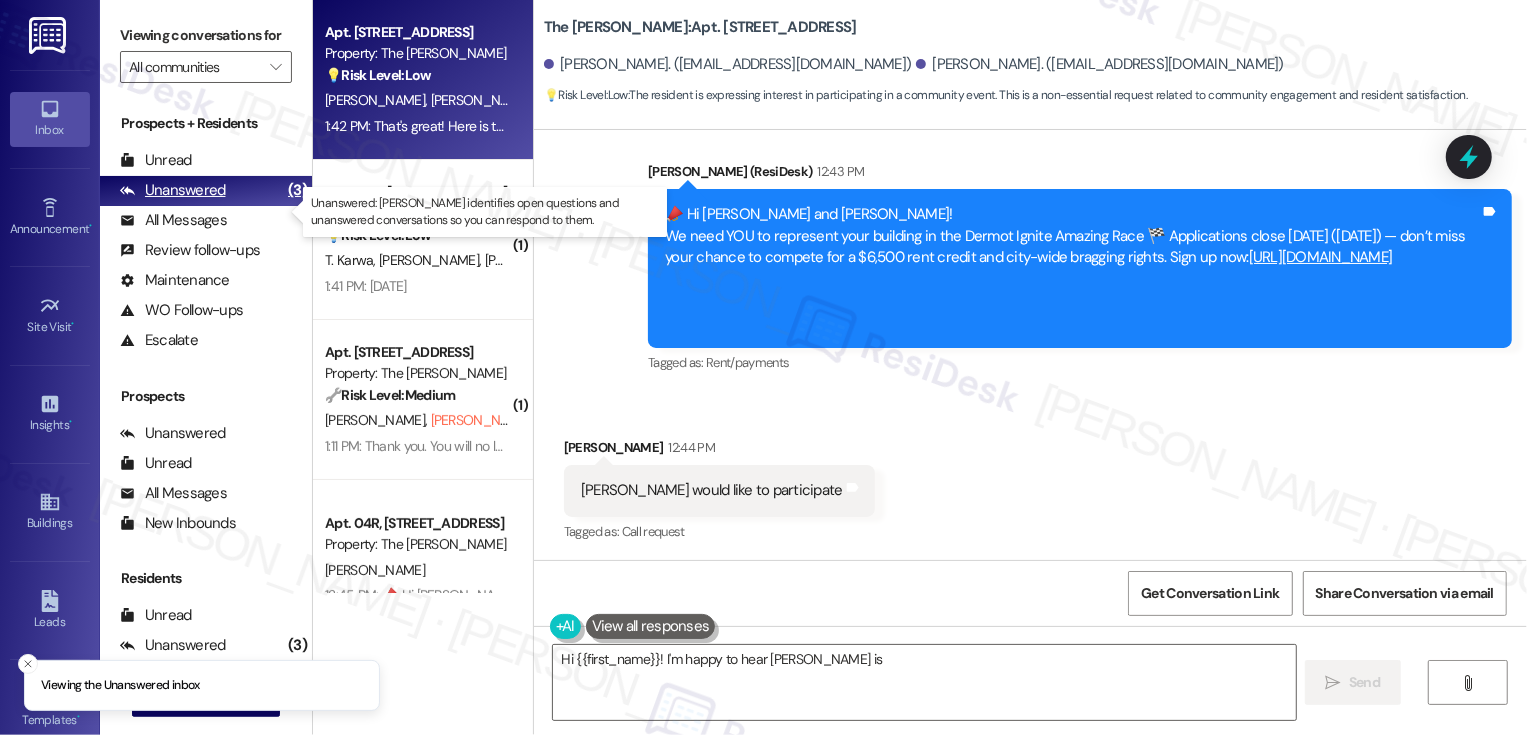 type on "Hi {{first_name}}! I'm happy to hear [PERSON_NAME] is" 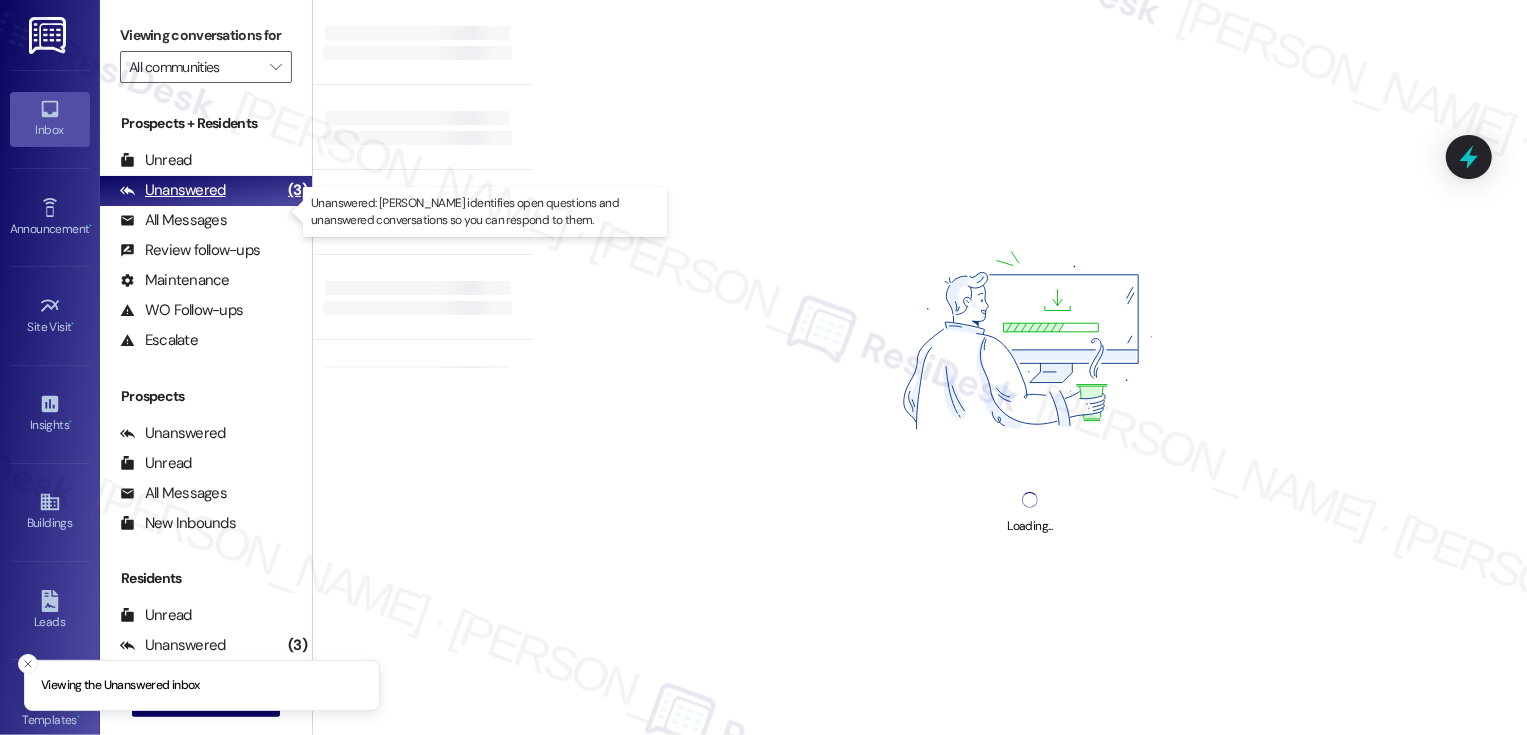 click on "Unanswered (3)" at bounding box center (206, 191) 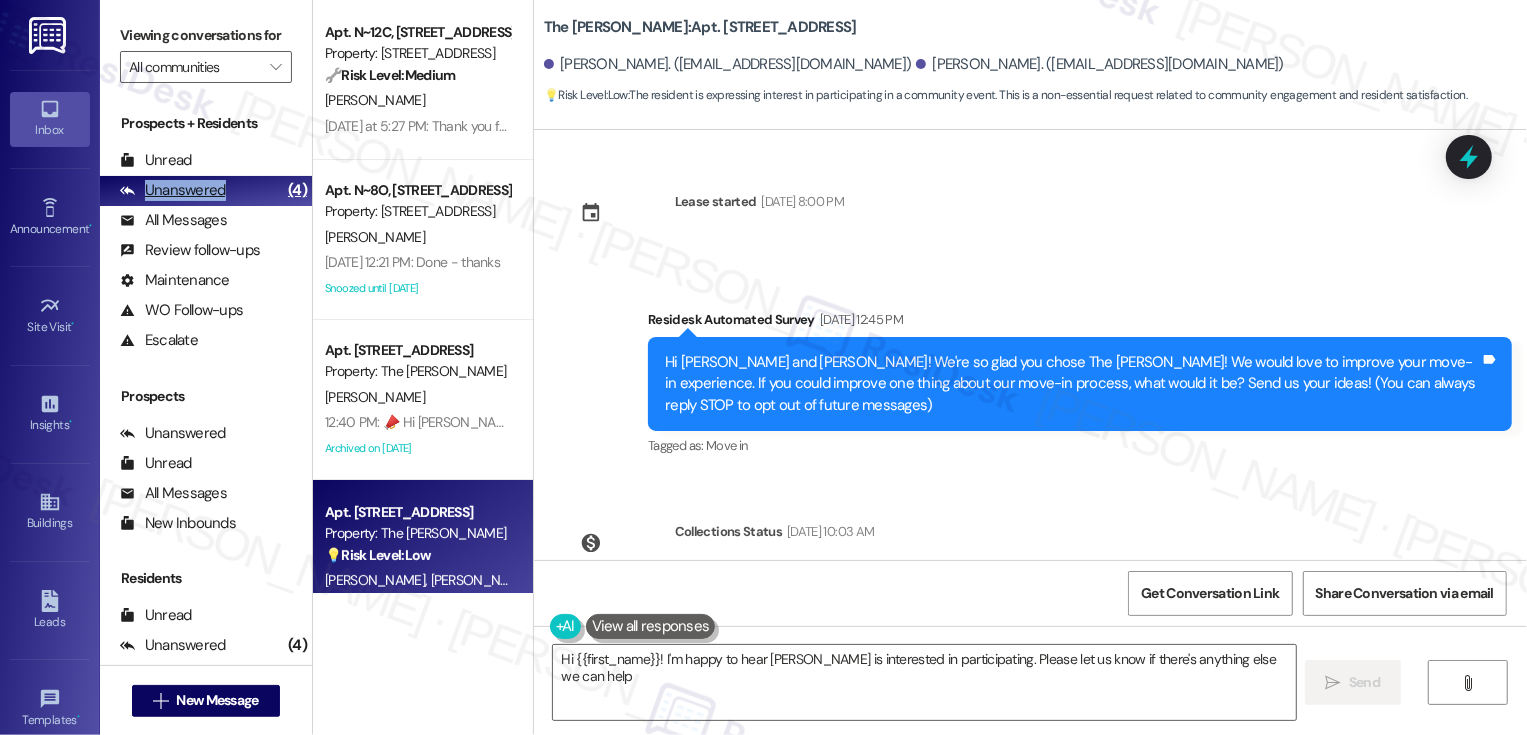 type on "Hi {{first_name}}! I'm happy to hear [PERSON_NAME] is interested in participating. Please let us know if there's anything else we can help with!" 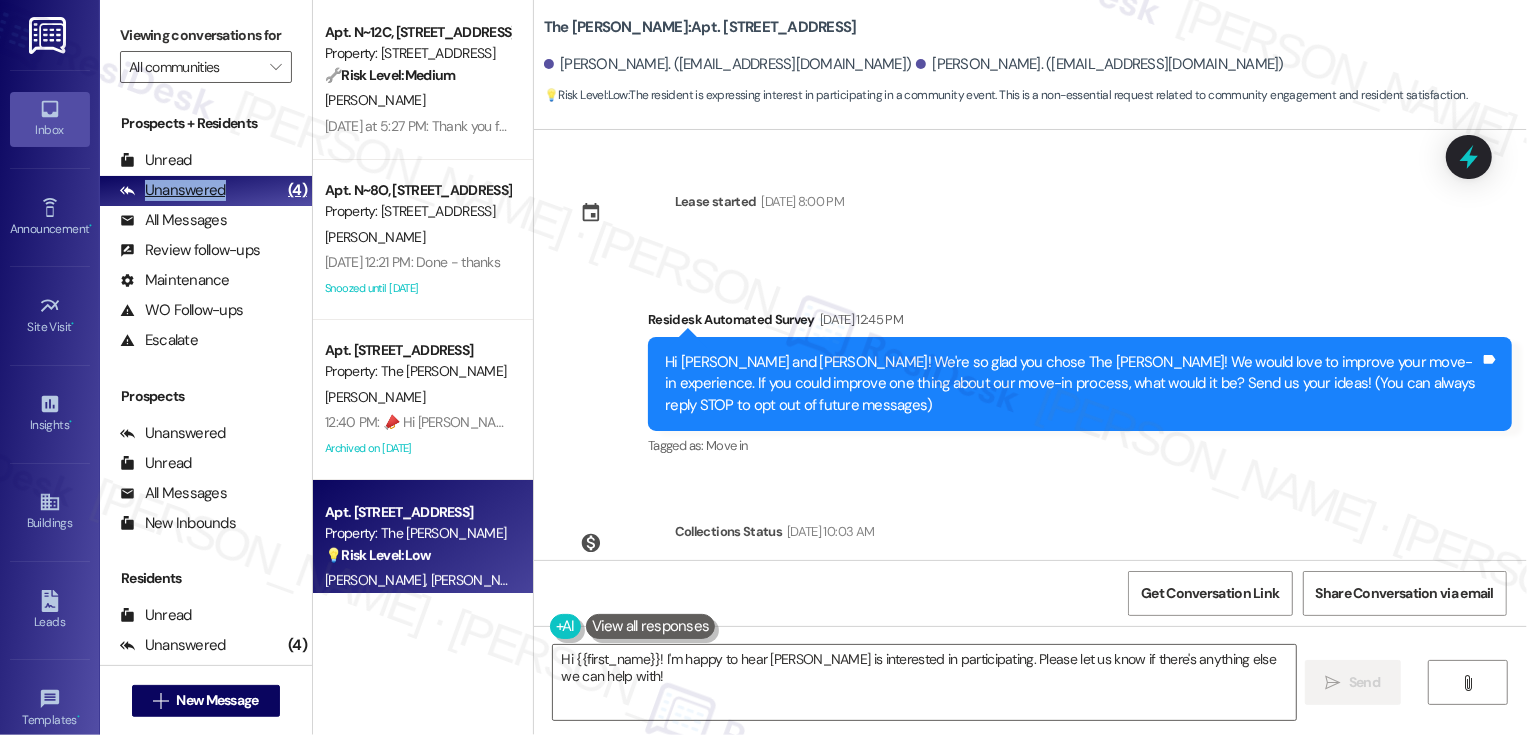 scroll, scrollTop: 543, scrollLeft: 0, axis: vertical 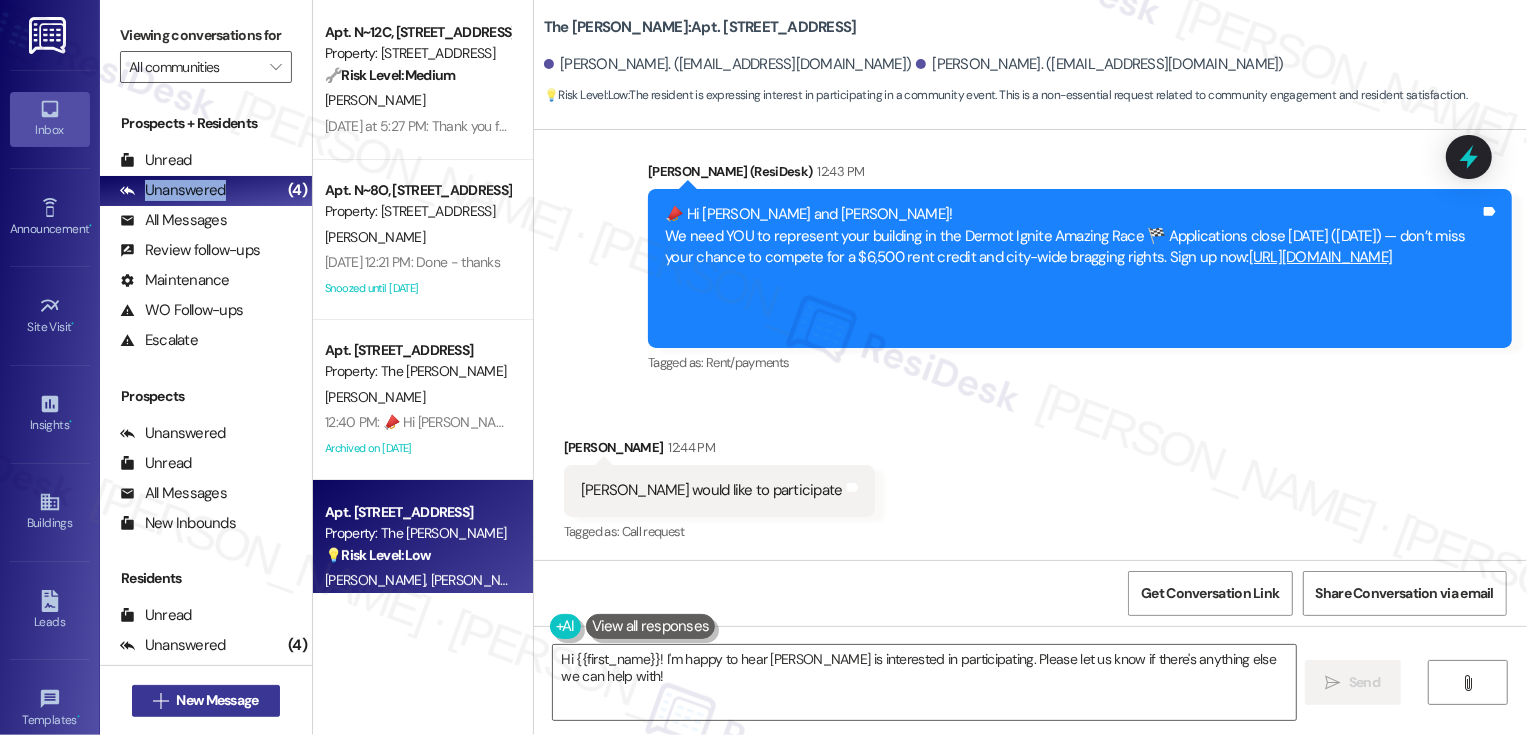 click on "New Message" at bounding box center (217, 700) 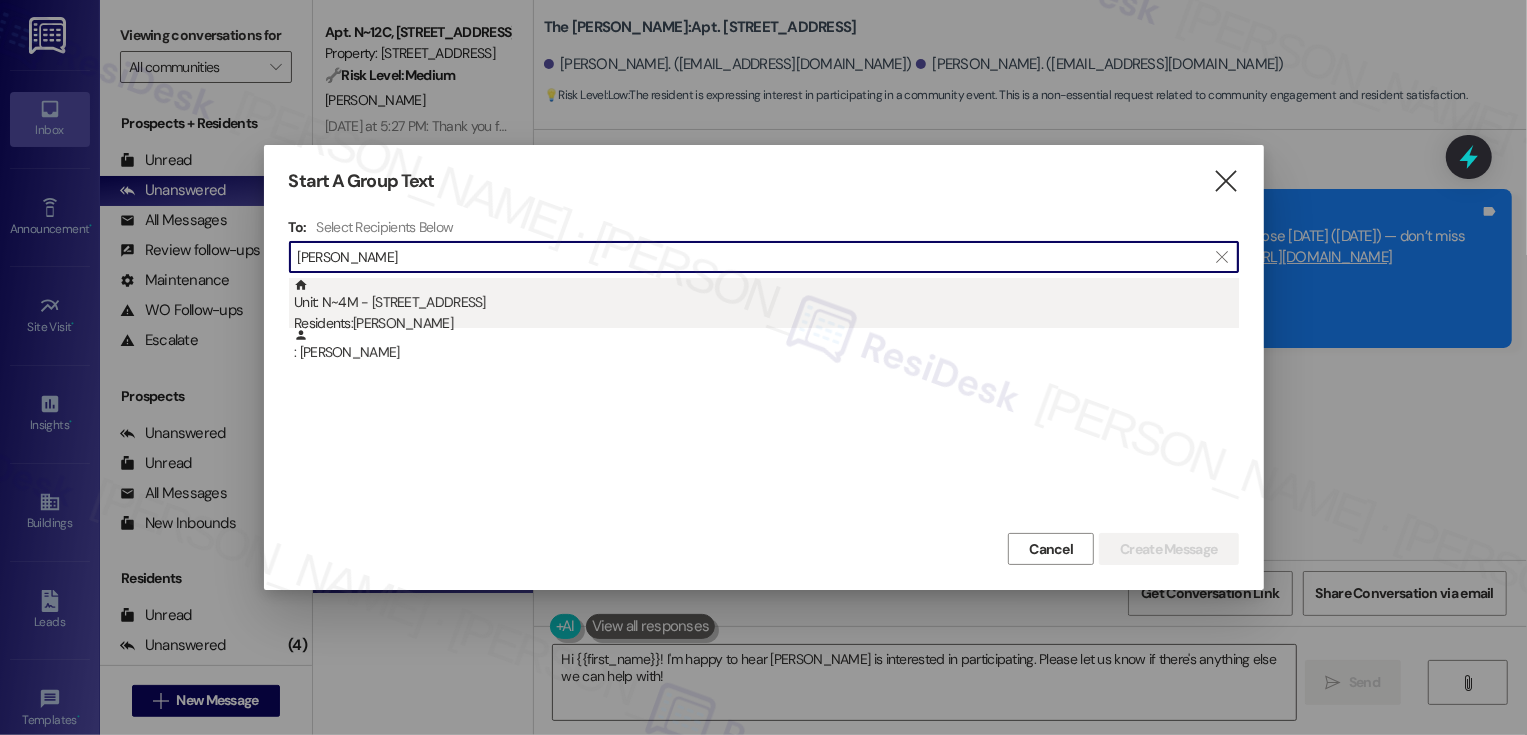 type on "[PERSON_NAME]" 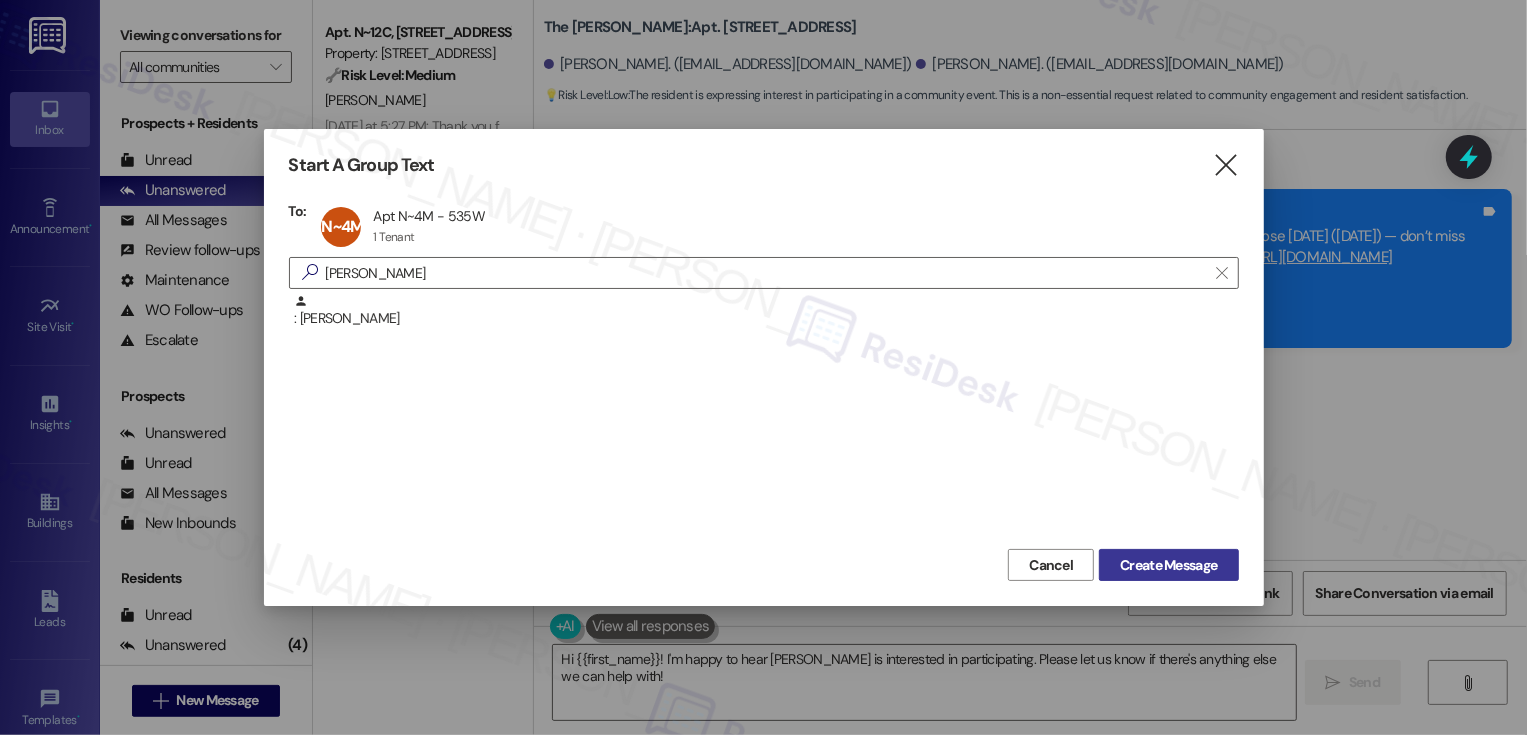 click on "Create Message" at bounding box center [1168, 565] 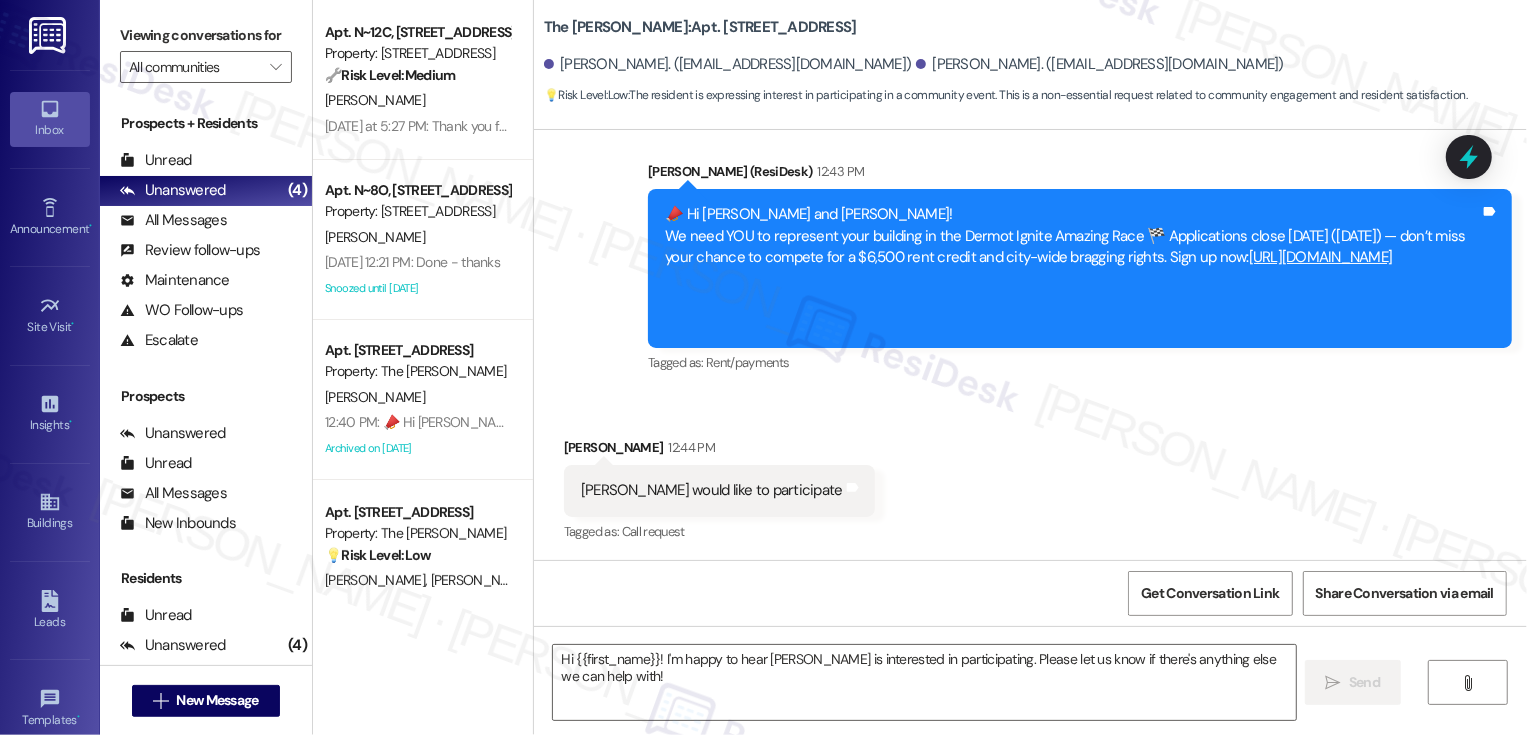 type on "Fetching suggested responses. Please feel free to read through the conversation in the meantime." 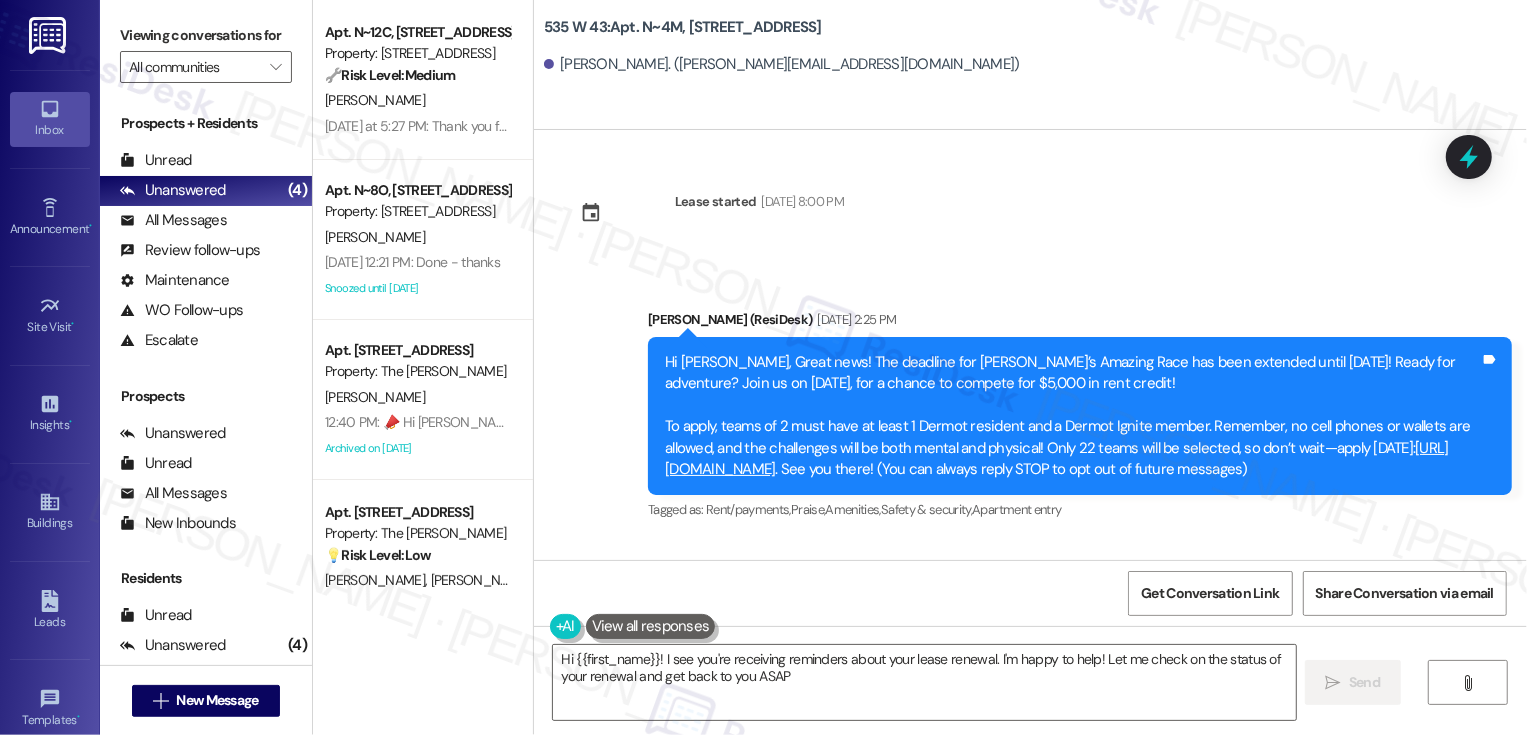 type on "Hi {{first_name}}! I see you're receiving reminders about your lease renewal. I'm happy to help! Let me check on the status of your renewal and get back to you ASAP." 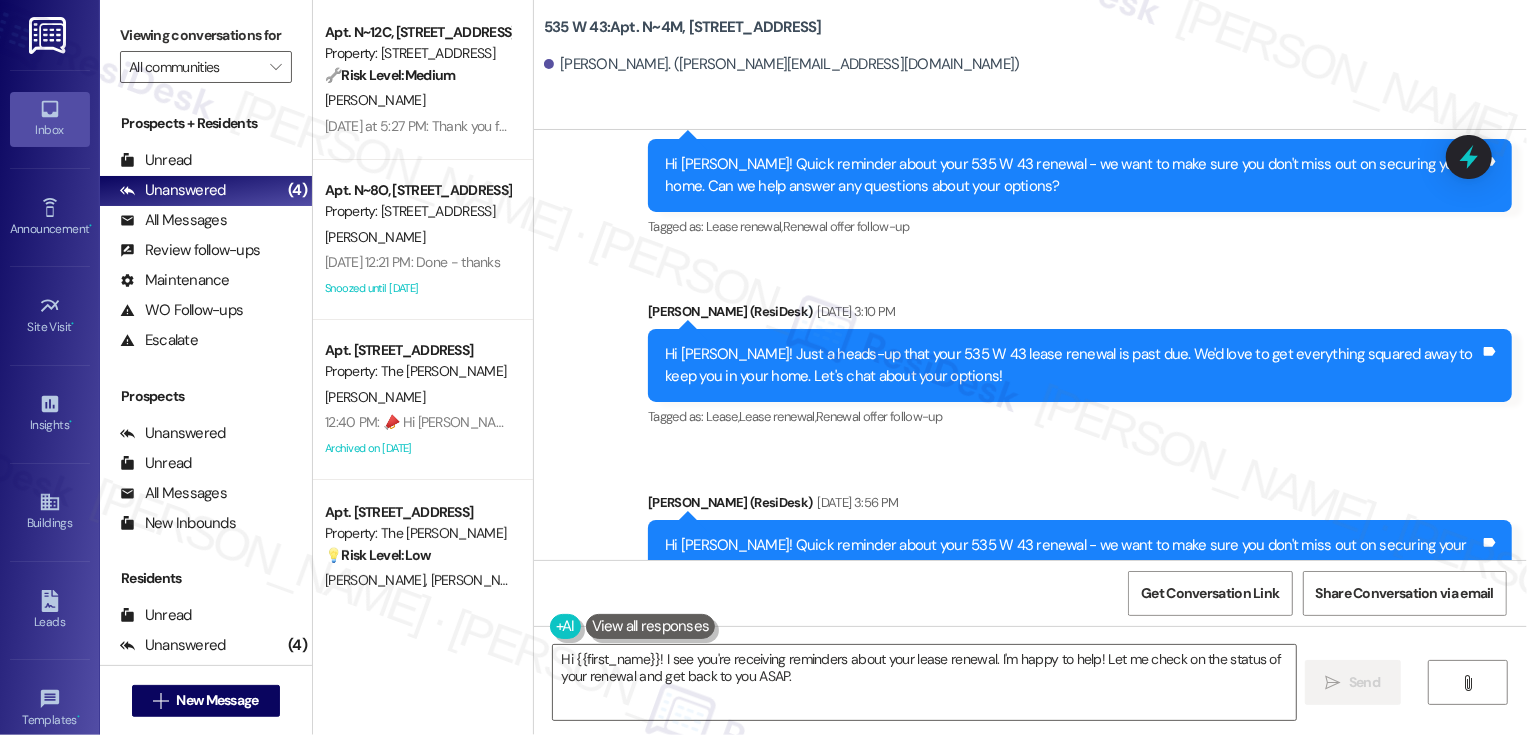 scroll, scrollTop: 6001, scrollLeft: 0, axis: vertical 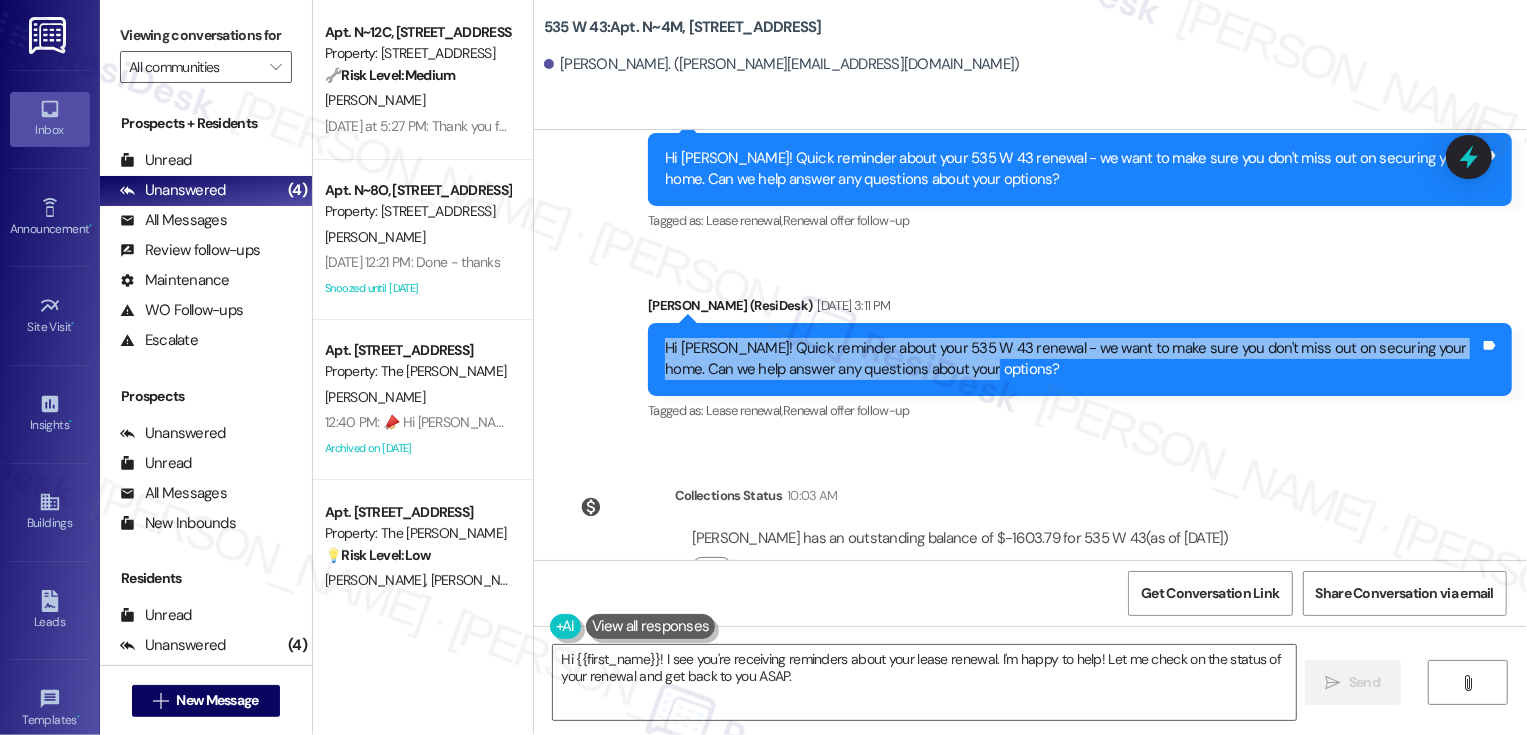 drag, startPoint x: 653, startPoint y: 283, endPoint x: 1033, endPoint y: 327, distance: 382.53888 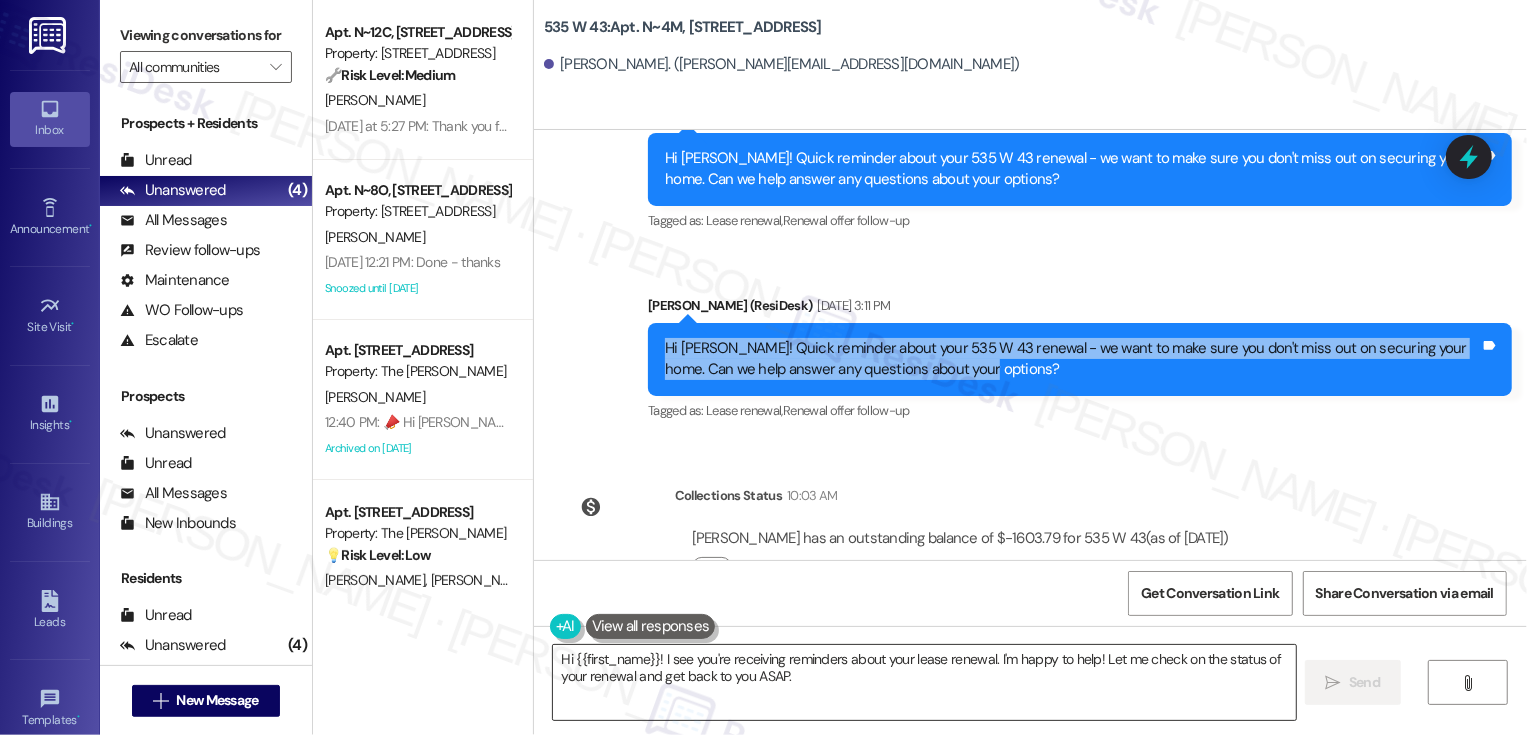 click on "Hi {{first_name}}! I see you're receiving reminders about your lease renewal. I'm happy to help! Let me check on the status of your renewal and get back to you ASAP." at bounding box center [924, 682] 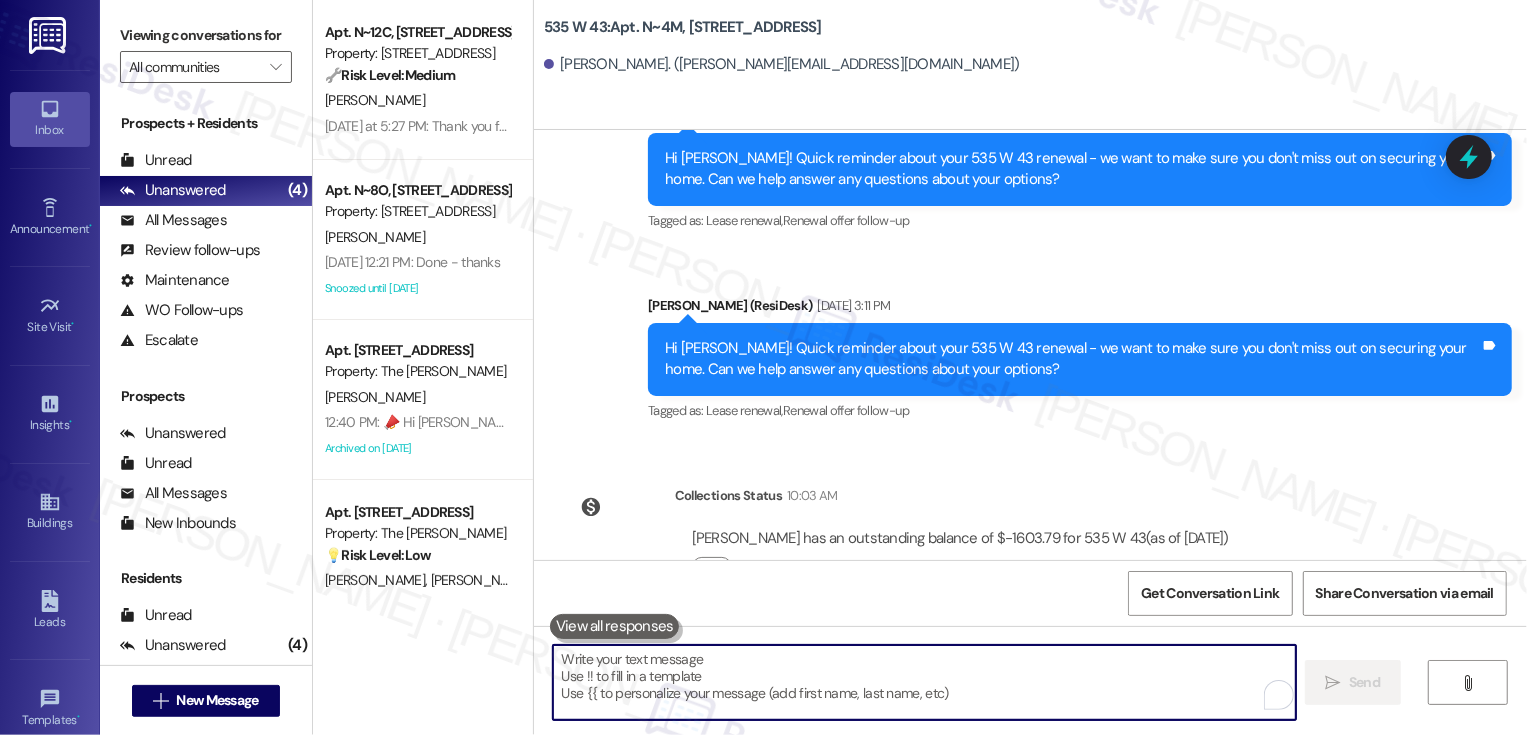 paste on "Hi [PERSON_NAME]! Quick reminder about your 535 W 43 renewal - we want to make sure you don't miss out on securing your home. Can we help answer any questions about your options?" 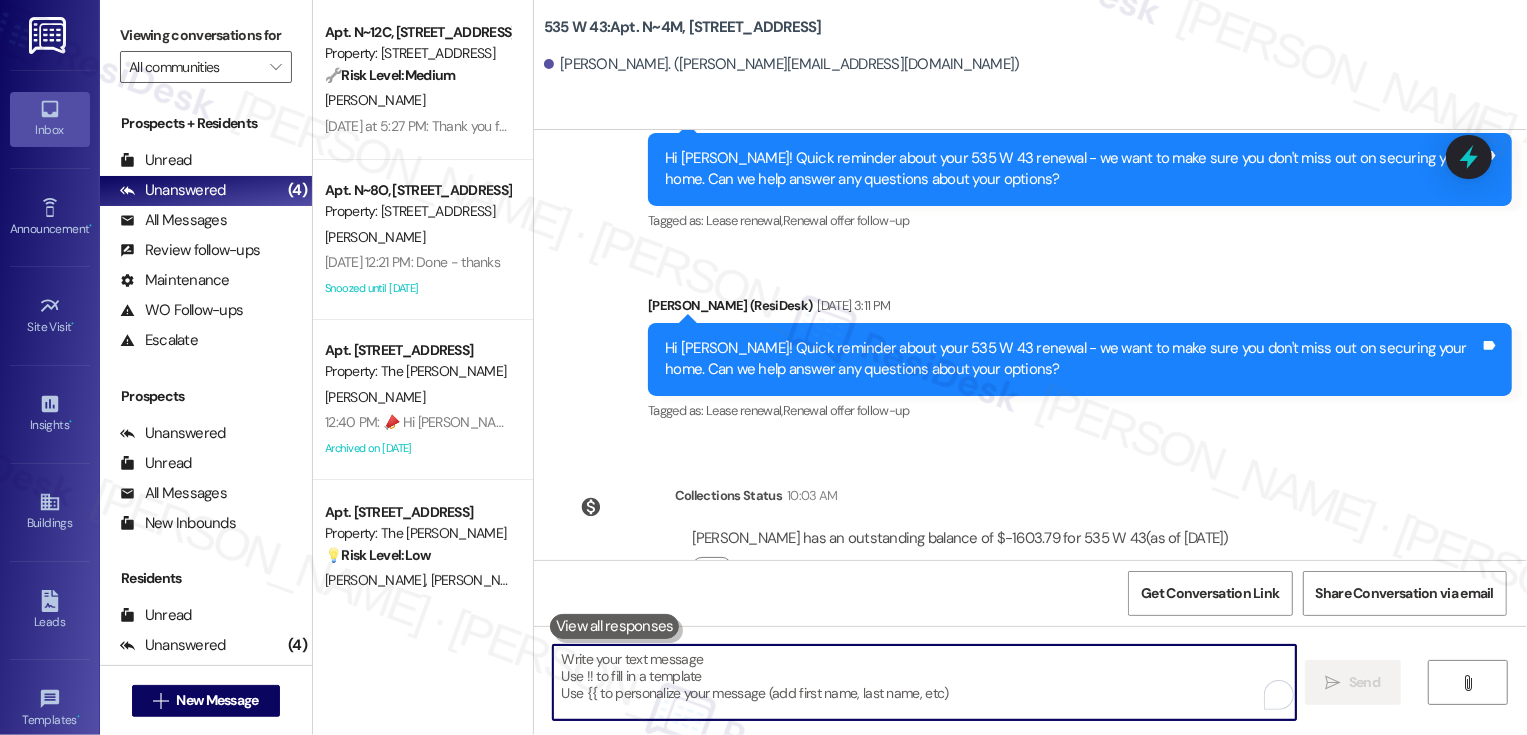 type 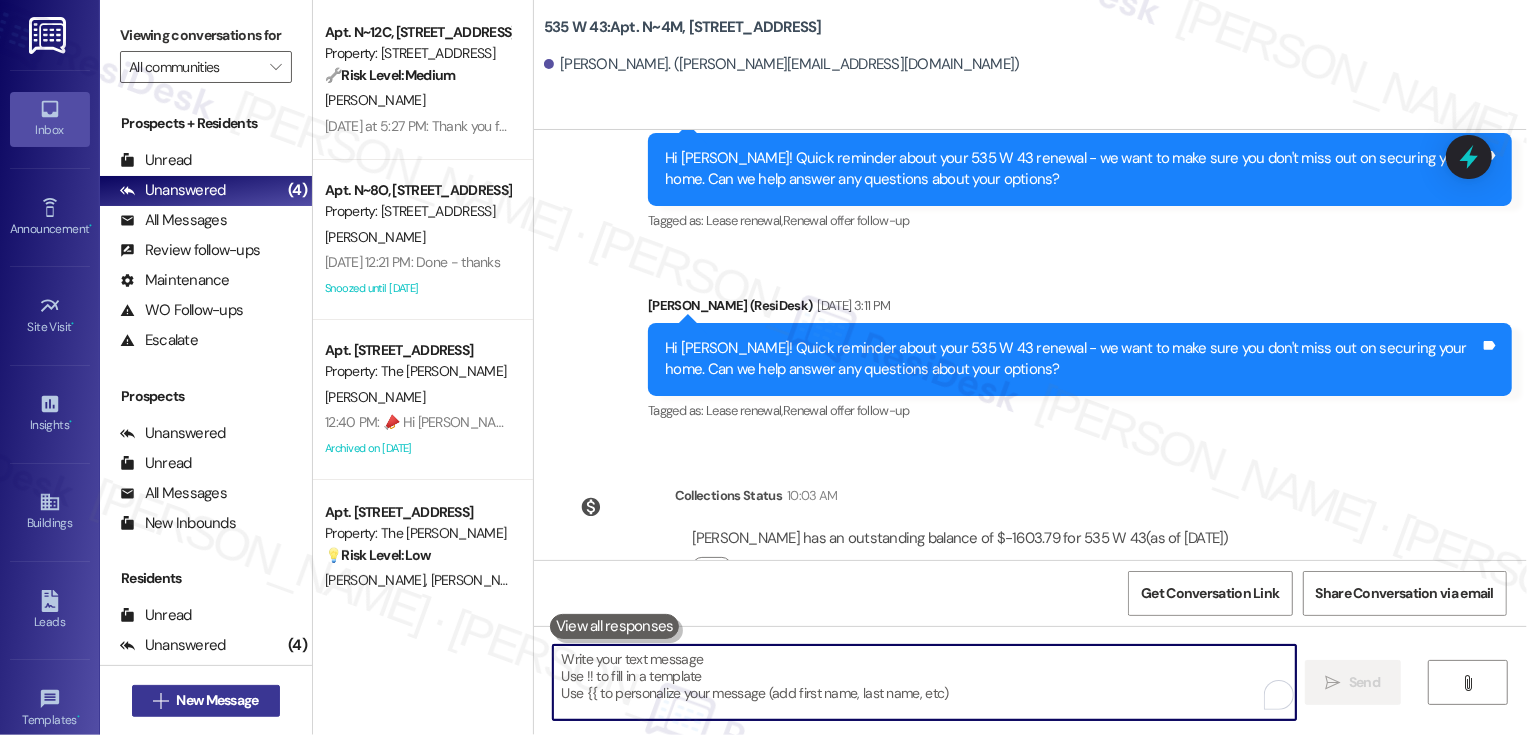 click on "New Message" at bounding box center (217, 700) 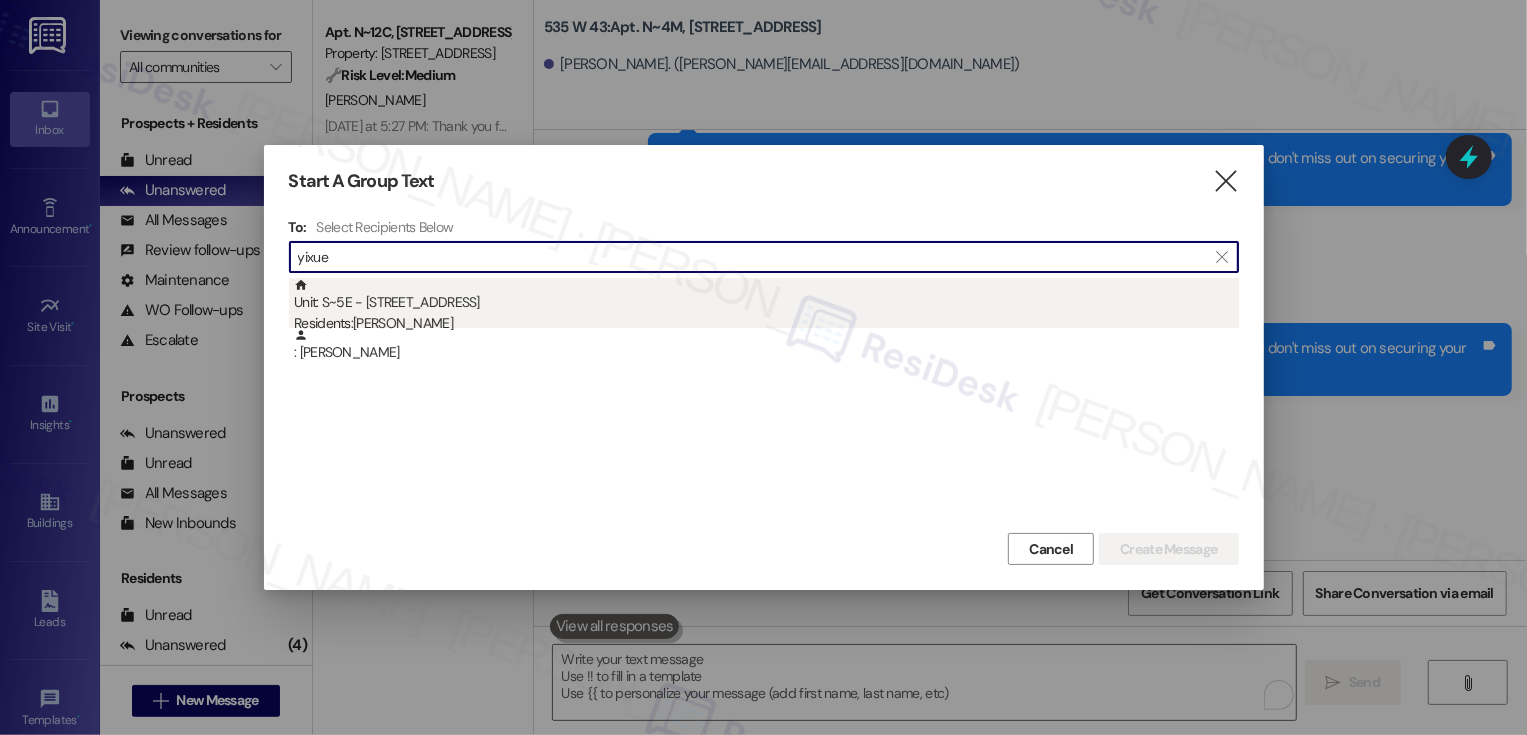 type on "yixue" 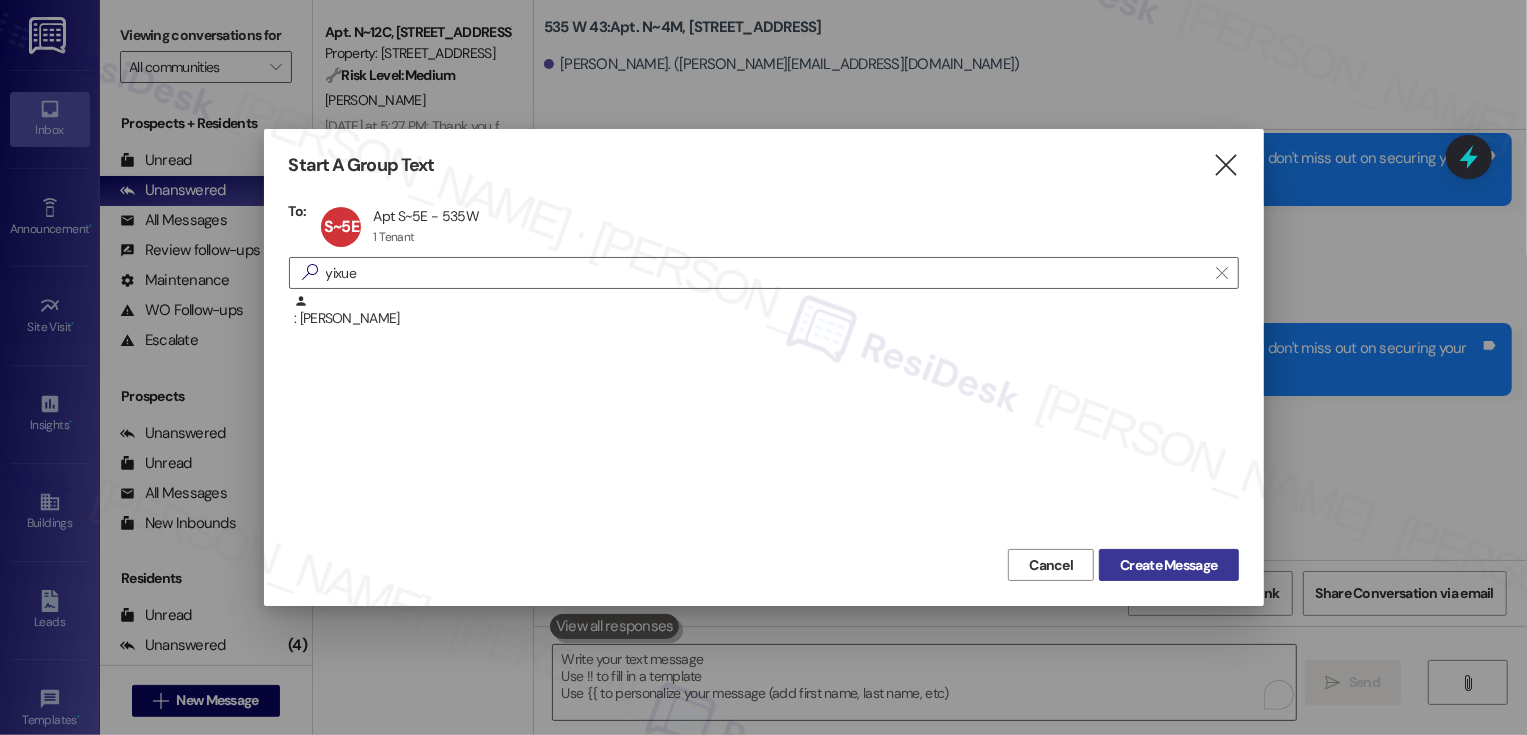 click on "Create Message" at bounding box center (1168, 565) 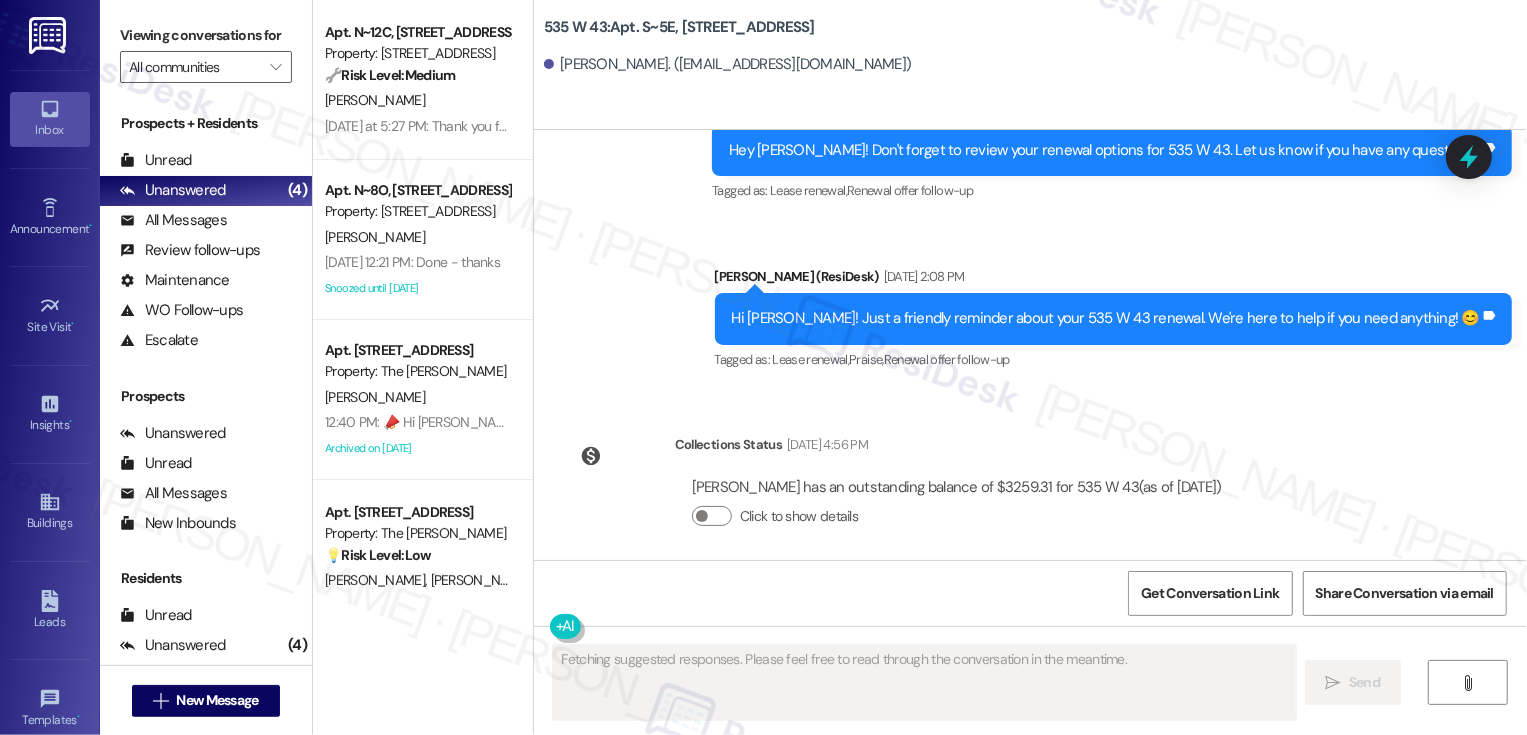 scroll, scrollTop: 7204, scrollLeft: 0, axis: vertical 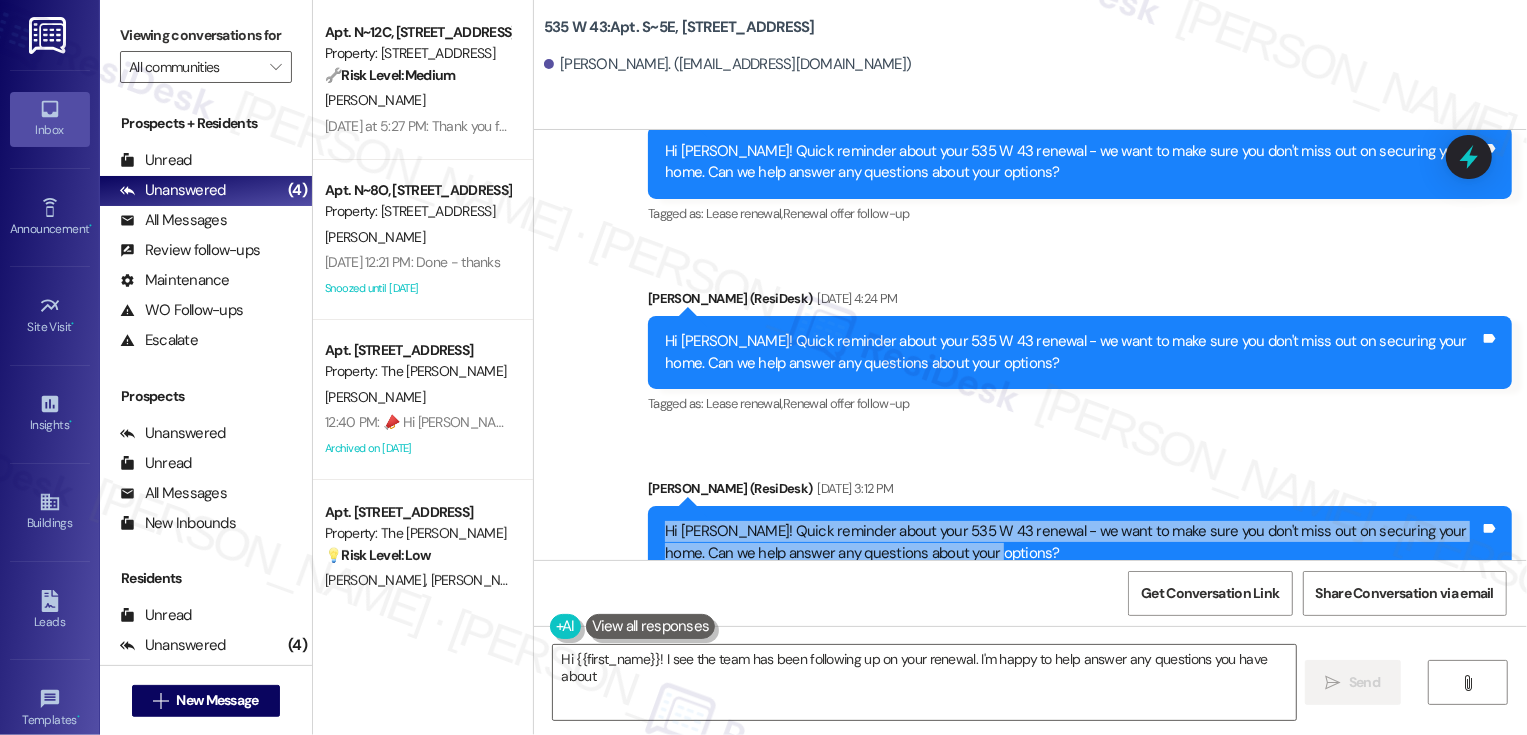 drag, startPoint x: 653, startPoint y: 466, endPoint x: 1034, endPoint y: 508, distance: 383.30798 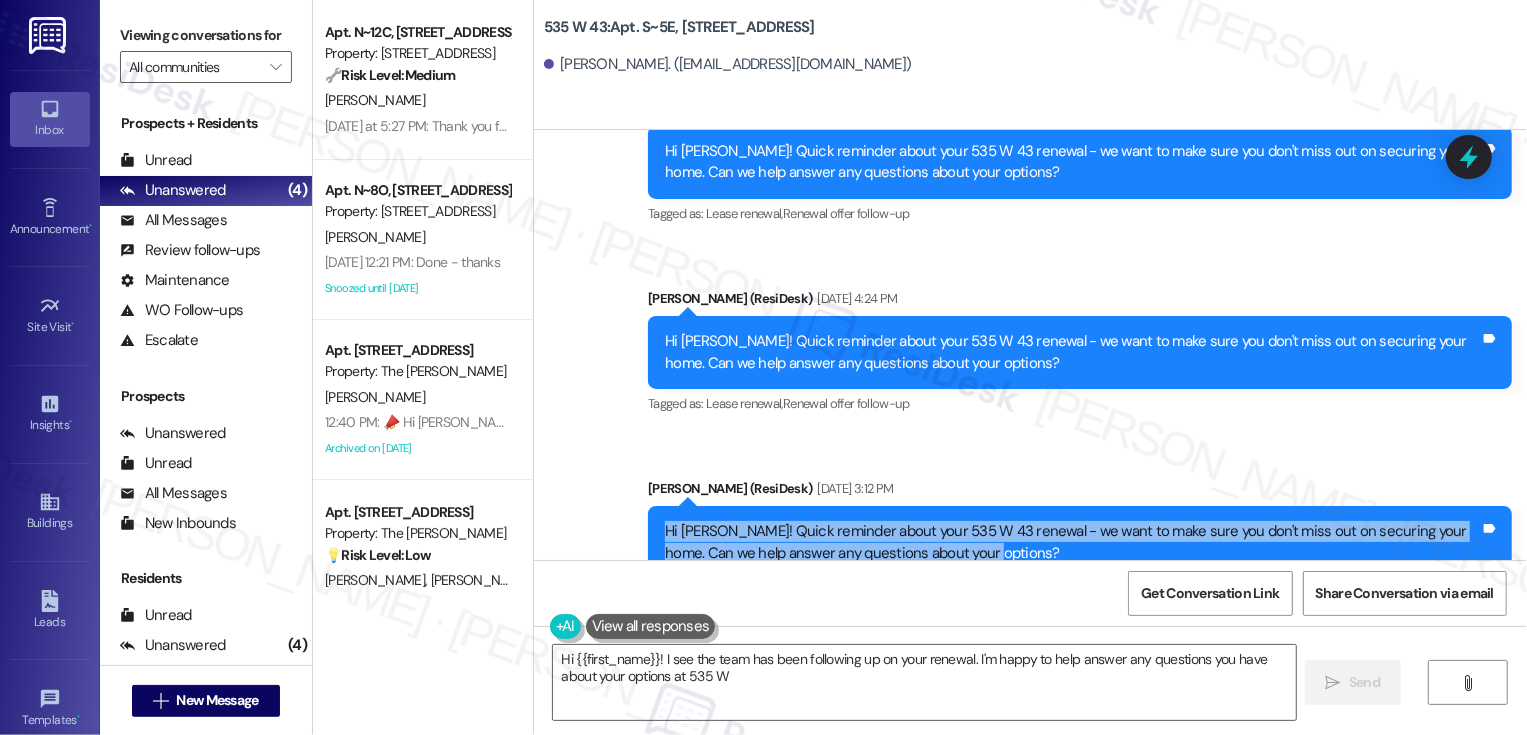 copy on "Hi [PERSON_NAME]! Quick reminder about your 535 W 43 renewal - we want to make sure you don't miss out on securing your home. Can we help answer any questions about your options?" 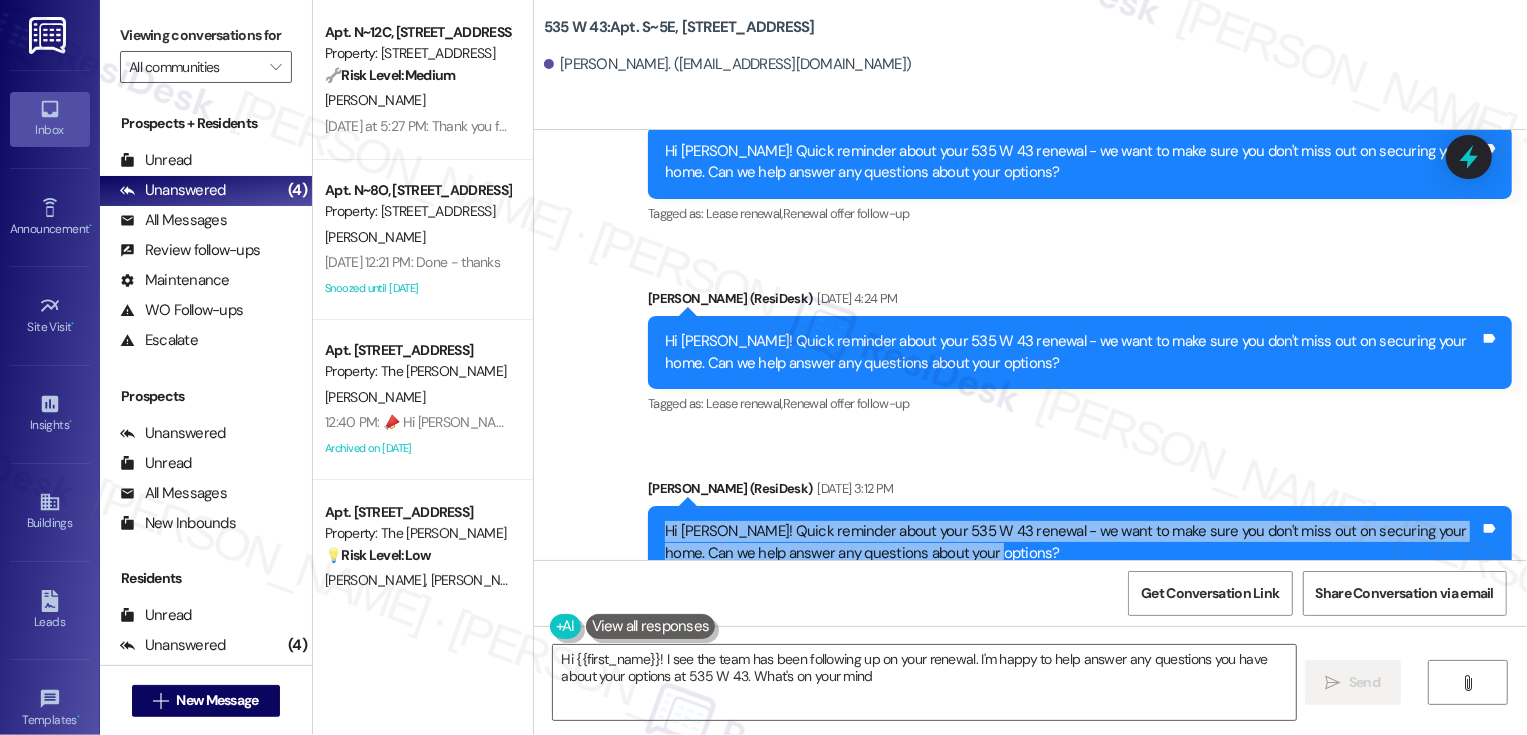 type on "Hi {{first_name}}! I see the team has been following up on your renewal. I'm happy to help answer any questions you have about your options at 535 W 43. What's on your mind?" 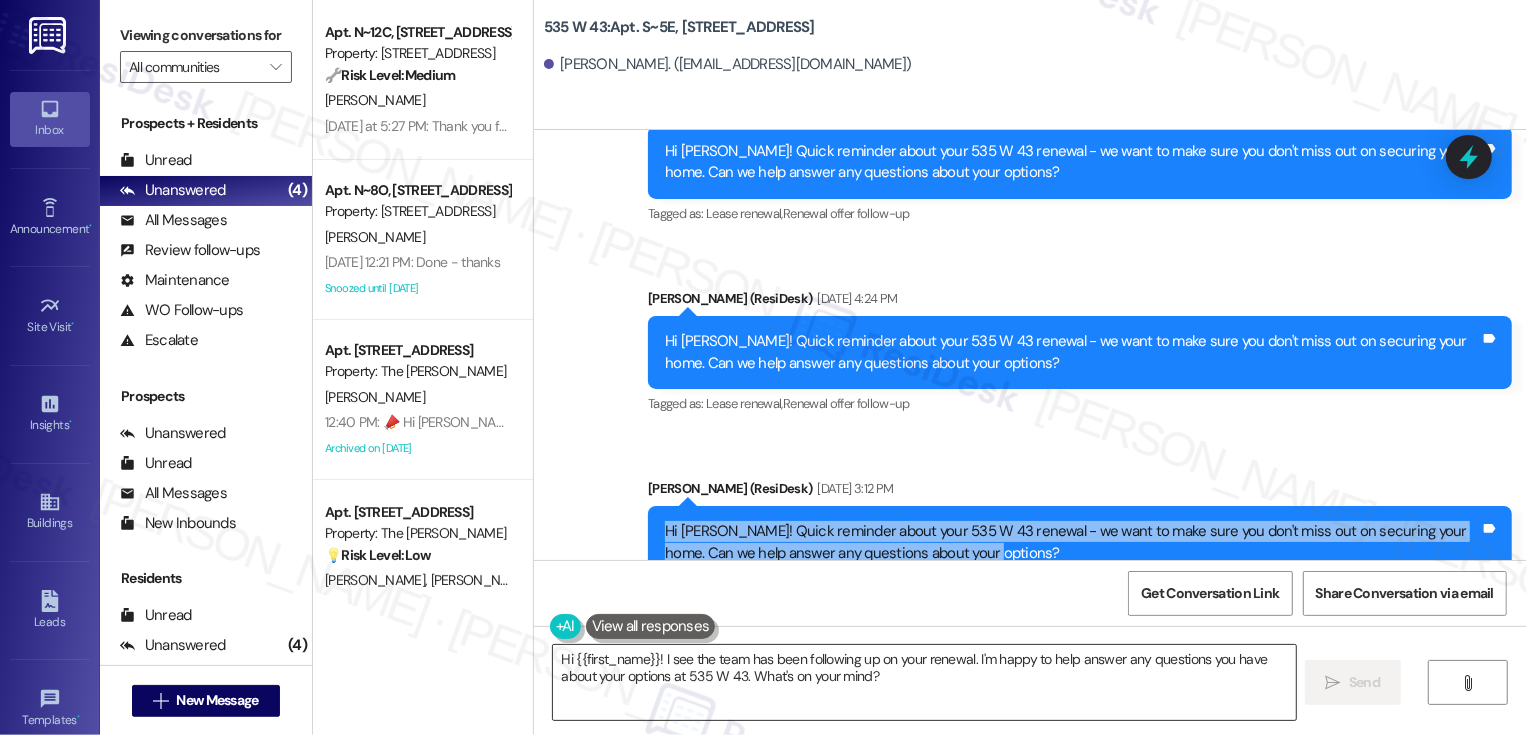 click on "Hi {{first_name}}! I see the team has been following up on your renewal. I'm happy to help answer any questions you have about your options at 535 W 43. What's on your mind?" at bounding box center (924, 682) 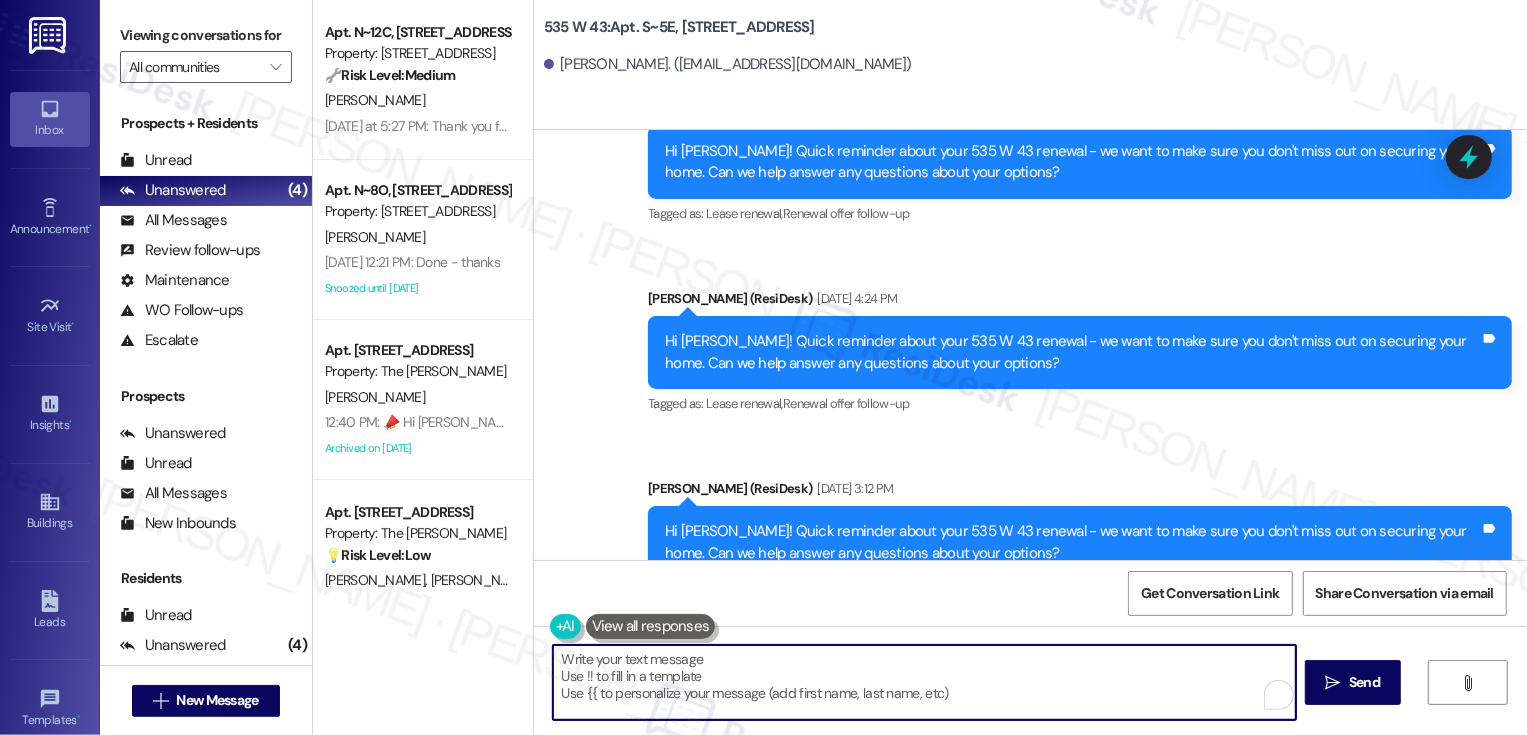paste on "Hi [PERSON_NAME]! Quick reminder about your 535 W 43 renewal - we want to make sure you don't miss out on securing your home. Can we help answer any questions about your options?" 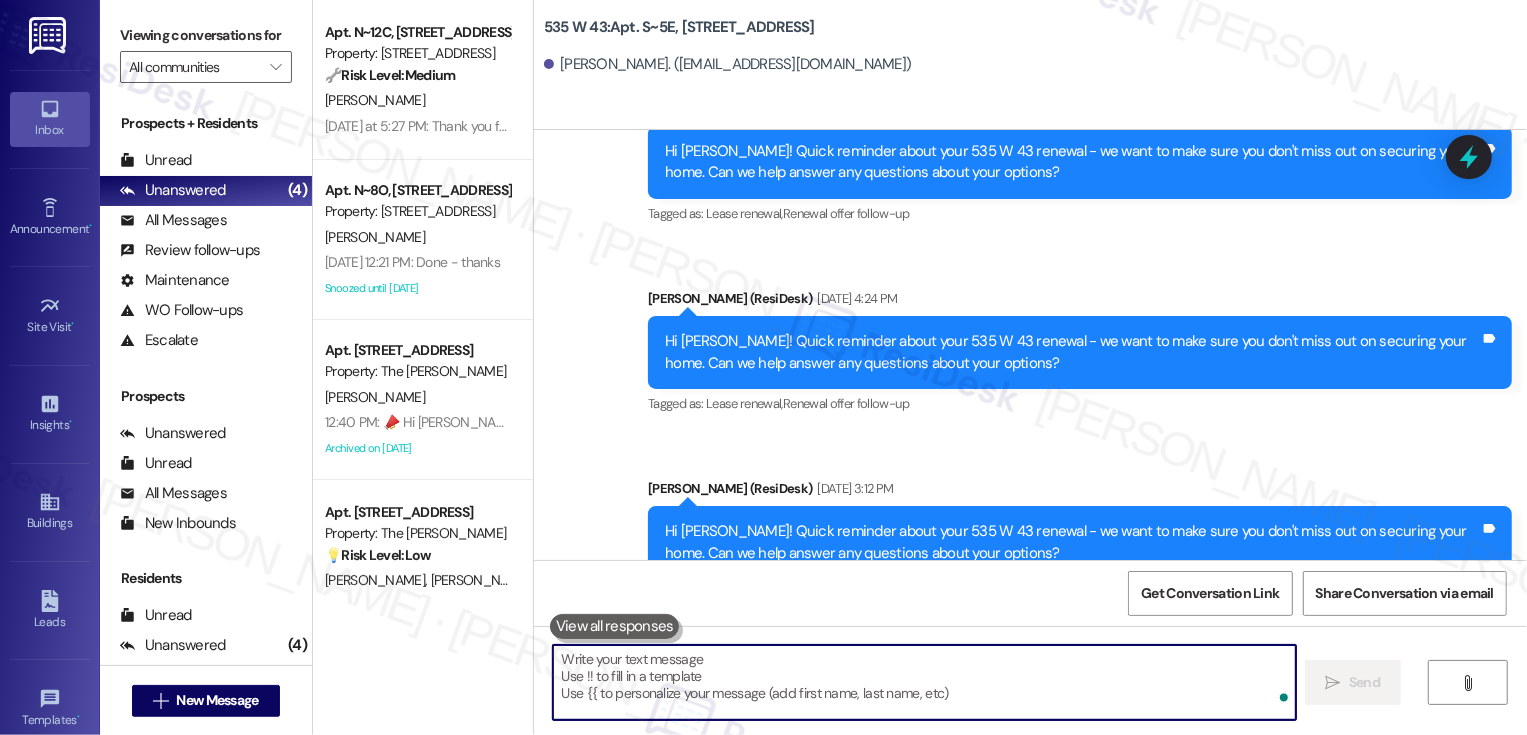 scroll, scrollTop: 7365, scrollLeft: 0, axis: vertical 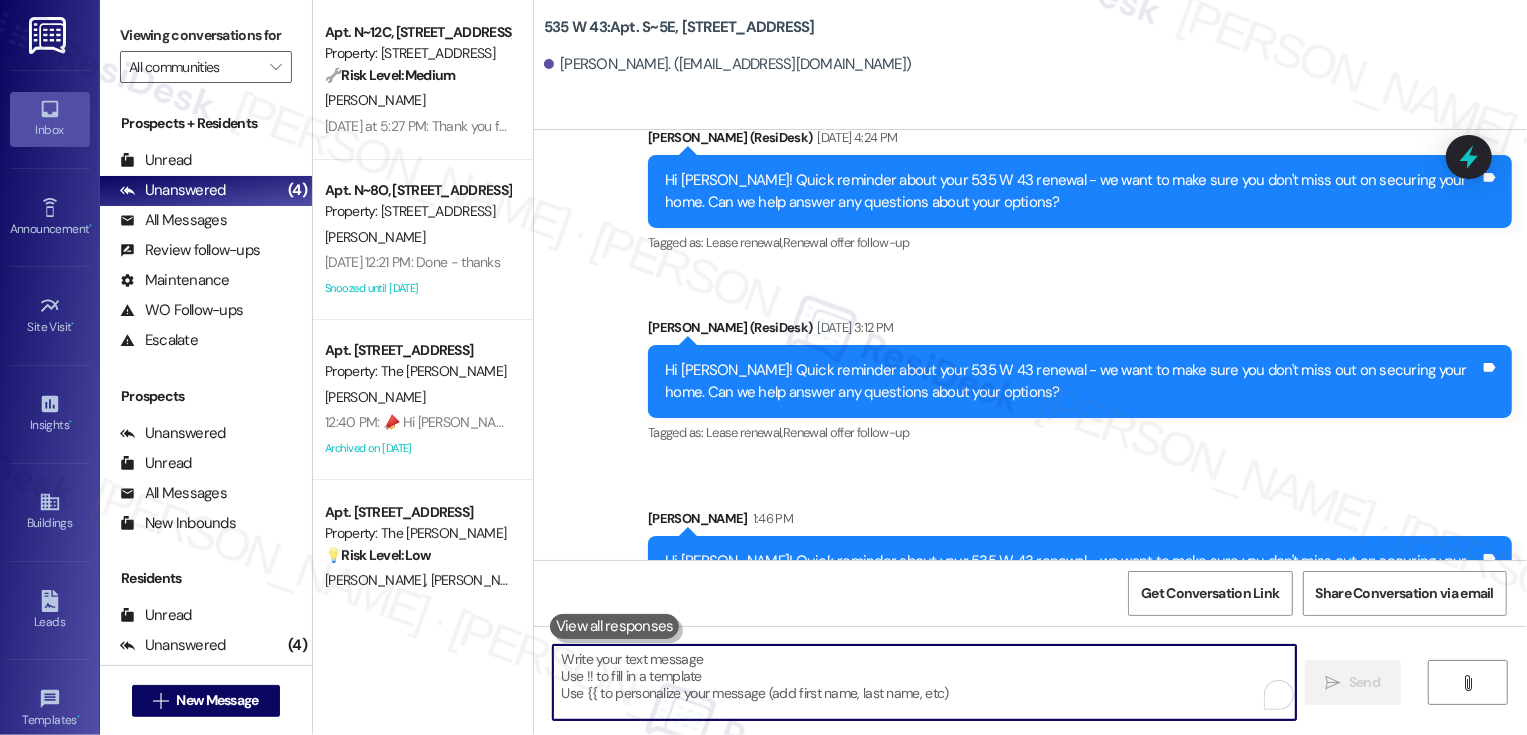 type 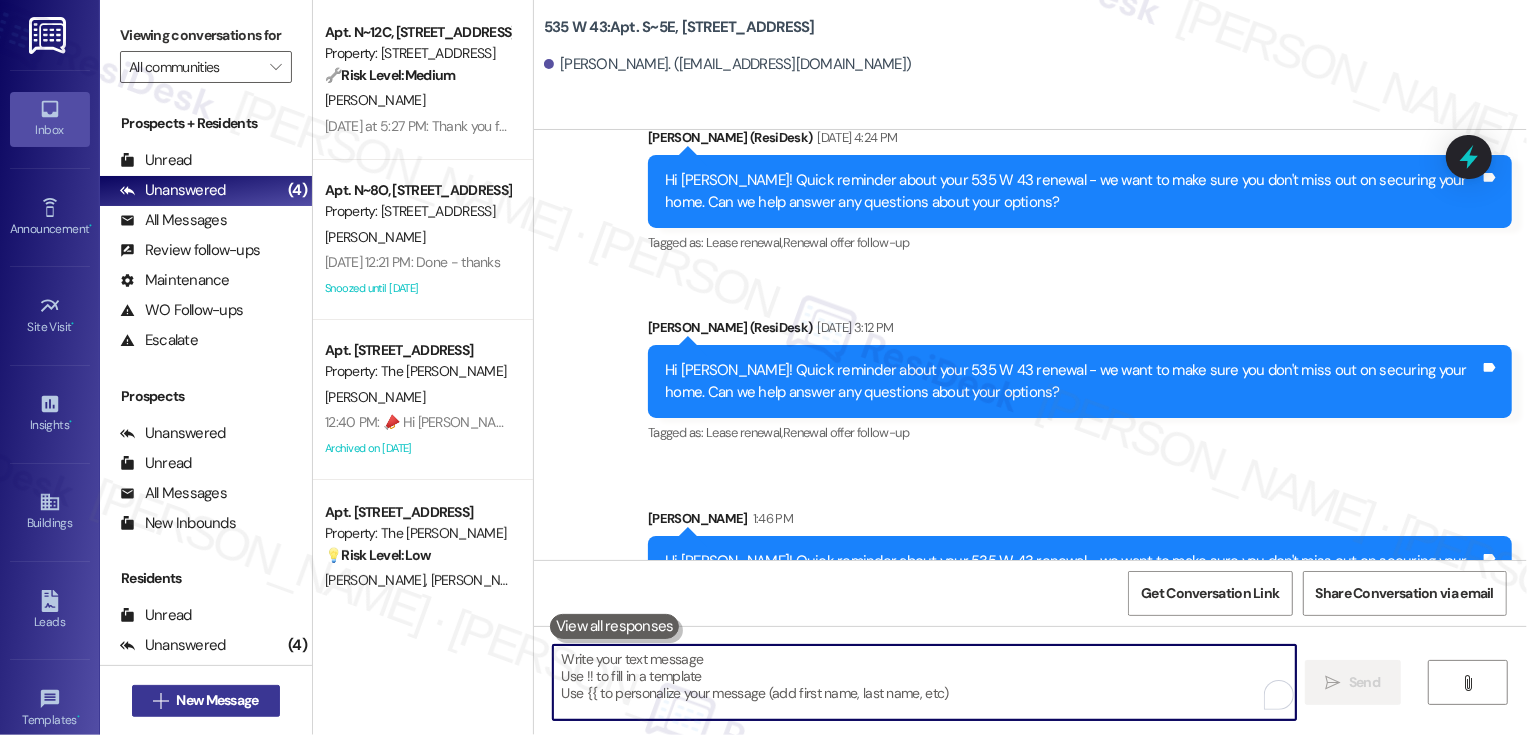 click on "New Message" at bounding box center (217, 700) 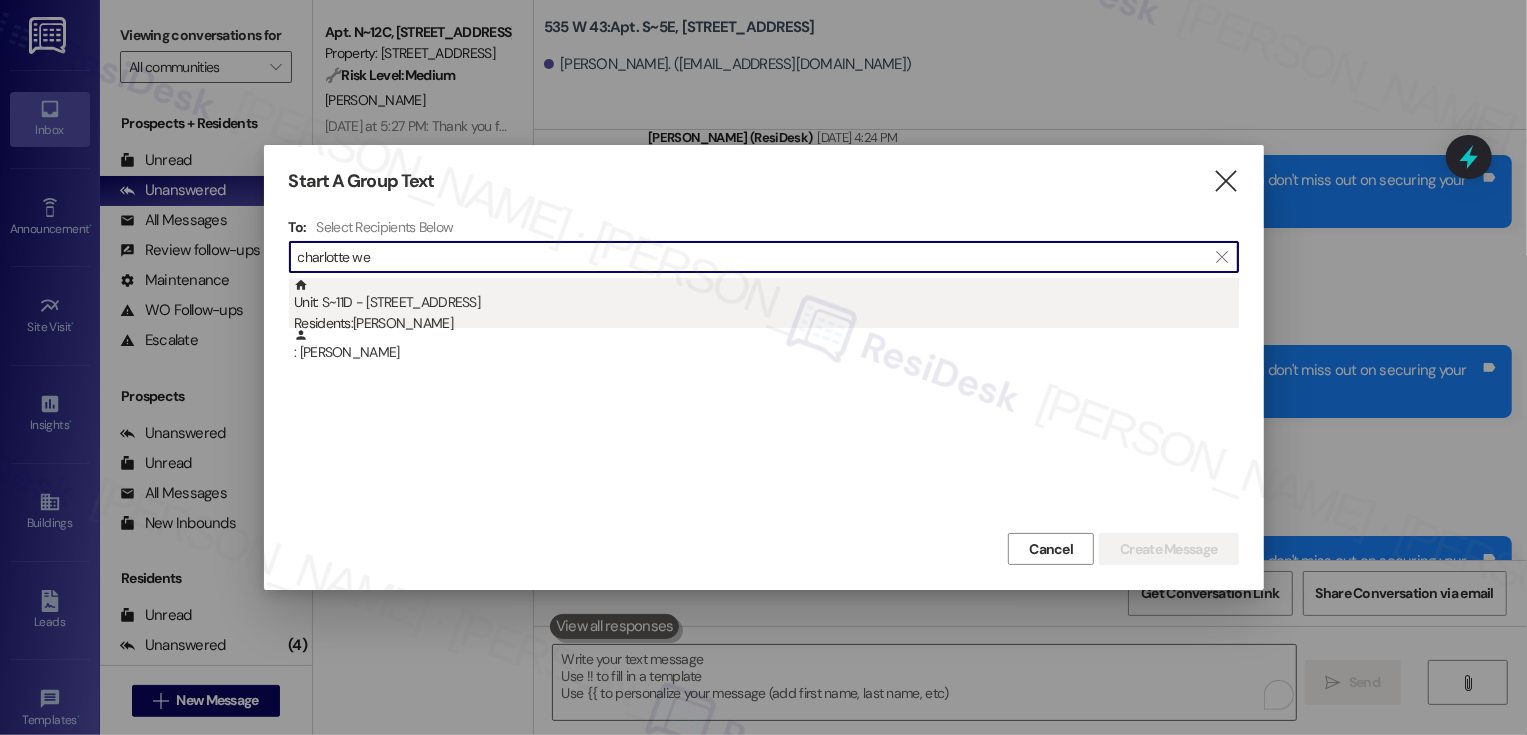 type on "charlotte we" 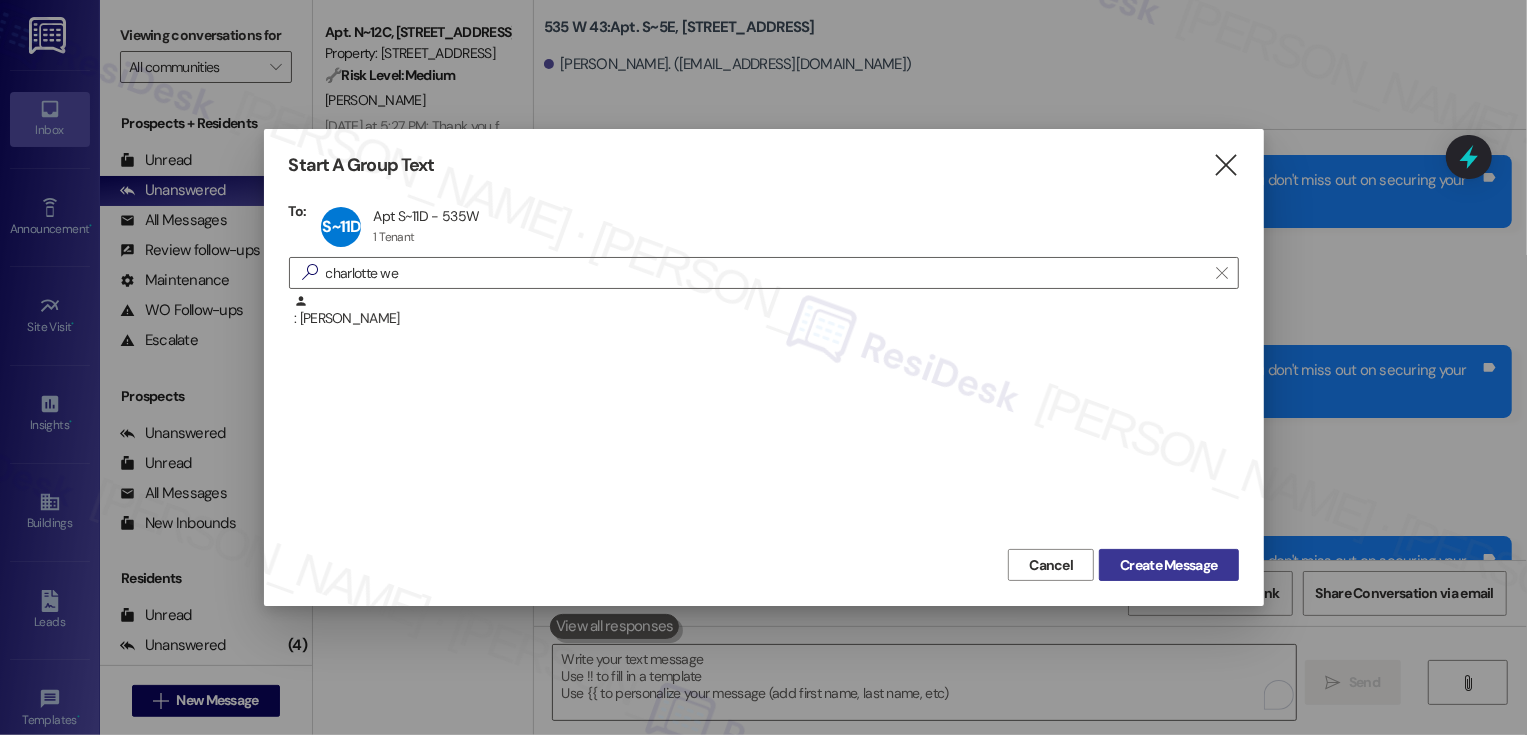 click on "Create Message" at bounding box center (1168, 565) 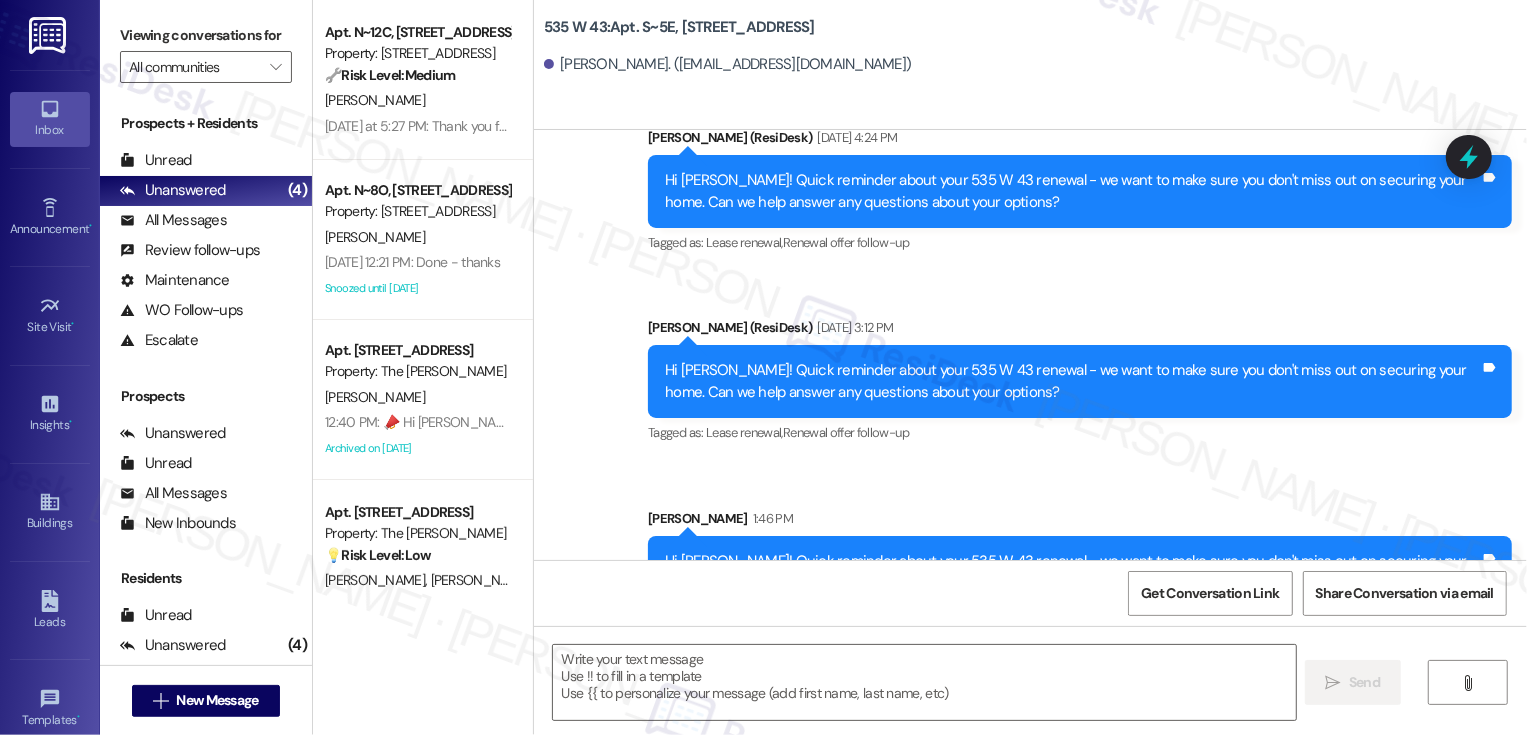 type on "Fetching suggested responses. Please feel free to read through the conversation in the meantime." 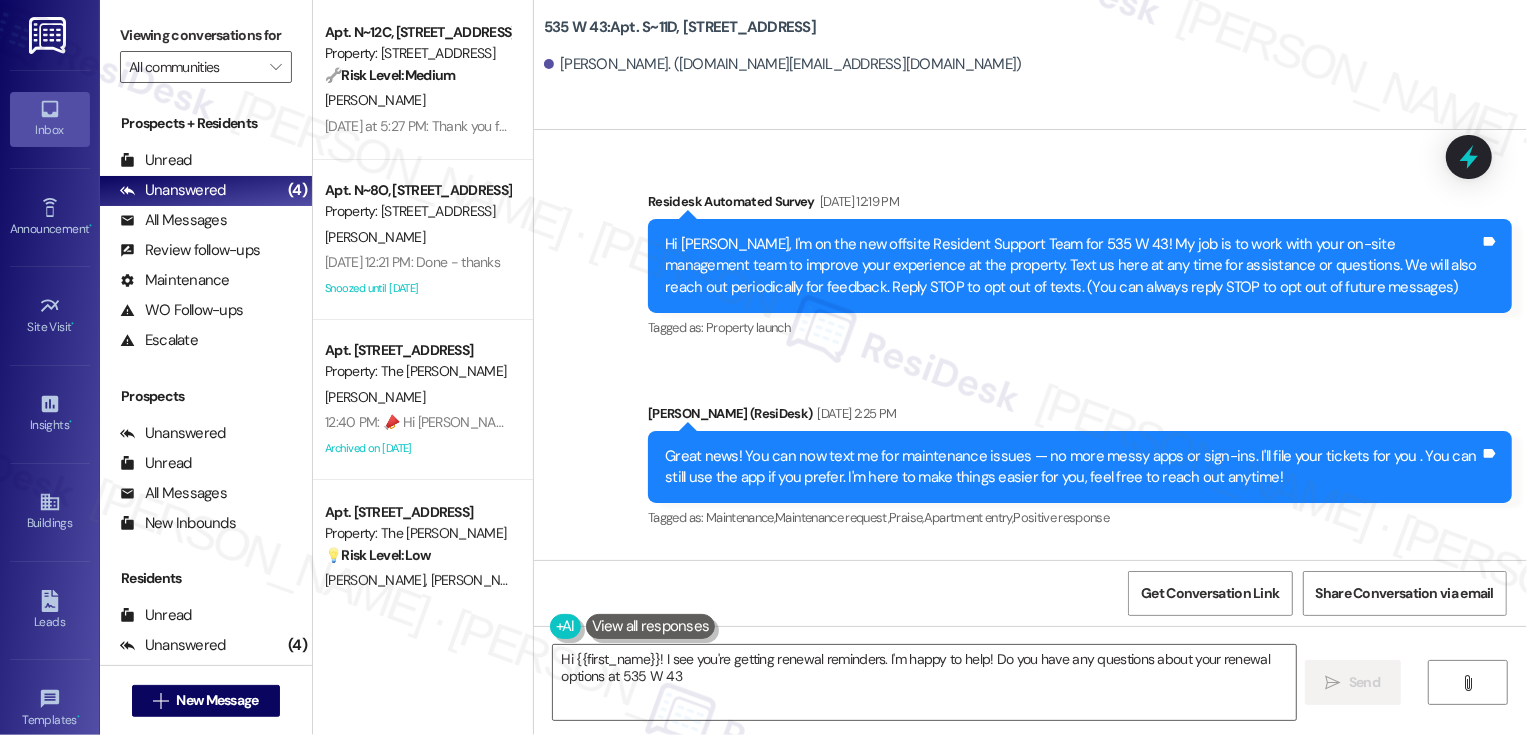 type on "Hi {{first_name}}! I see you're getting renewal reminders. I'm happy to help! Do you have any questions about your renewal options at [STREET_ADDRESS]?" 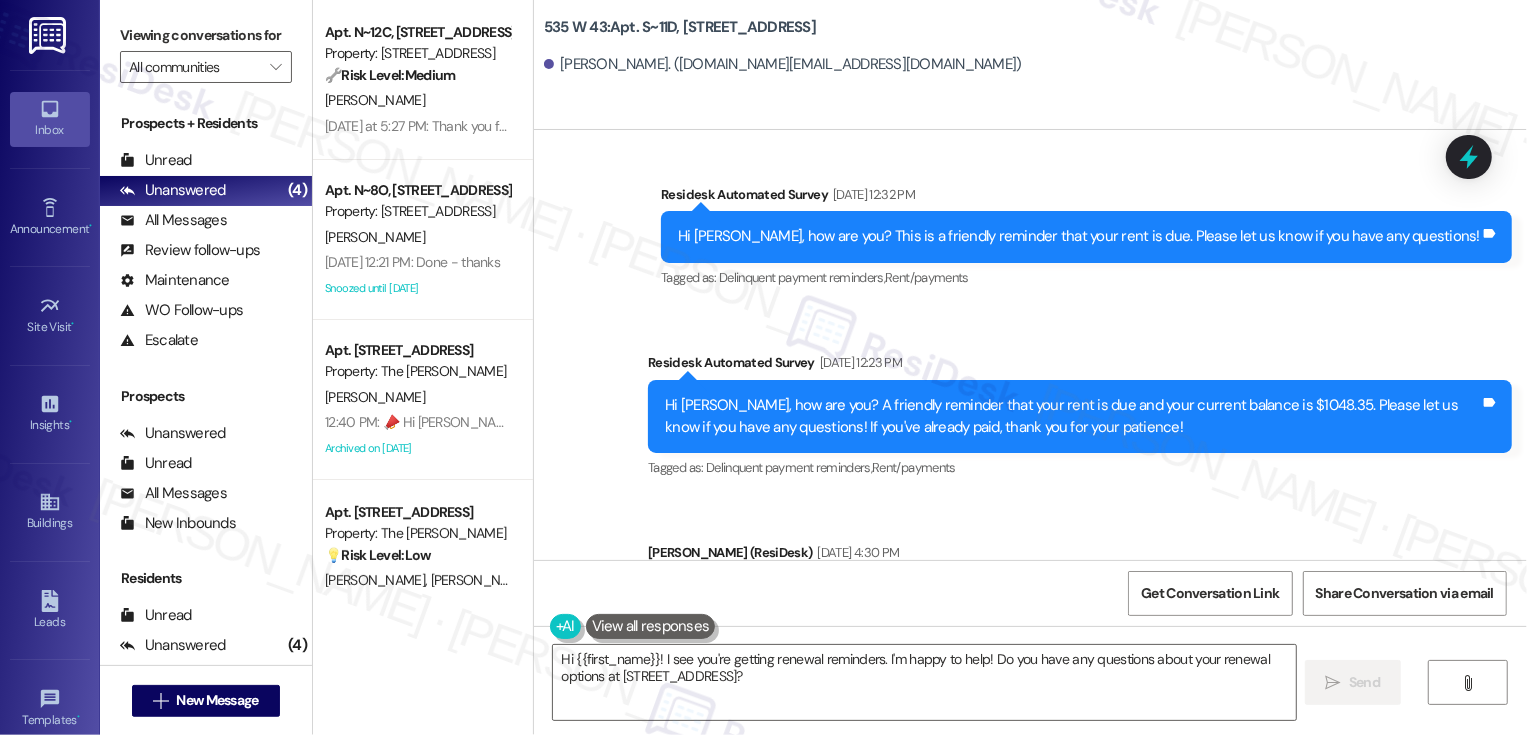scroll, scrollTop: 12415, scrollLeft: 0, axis: vertical 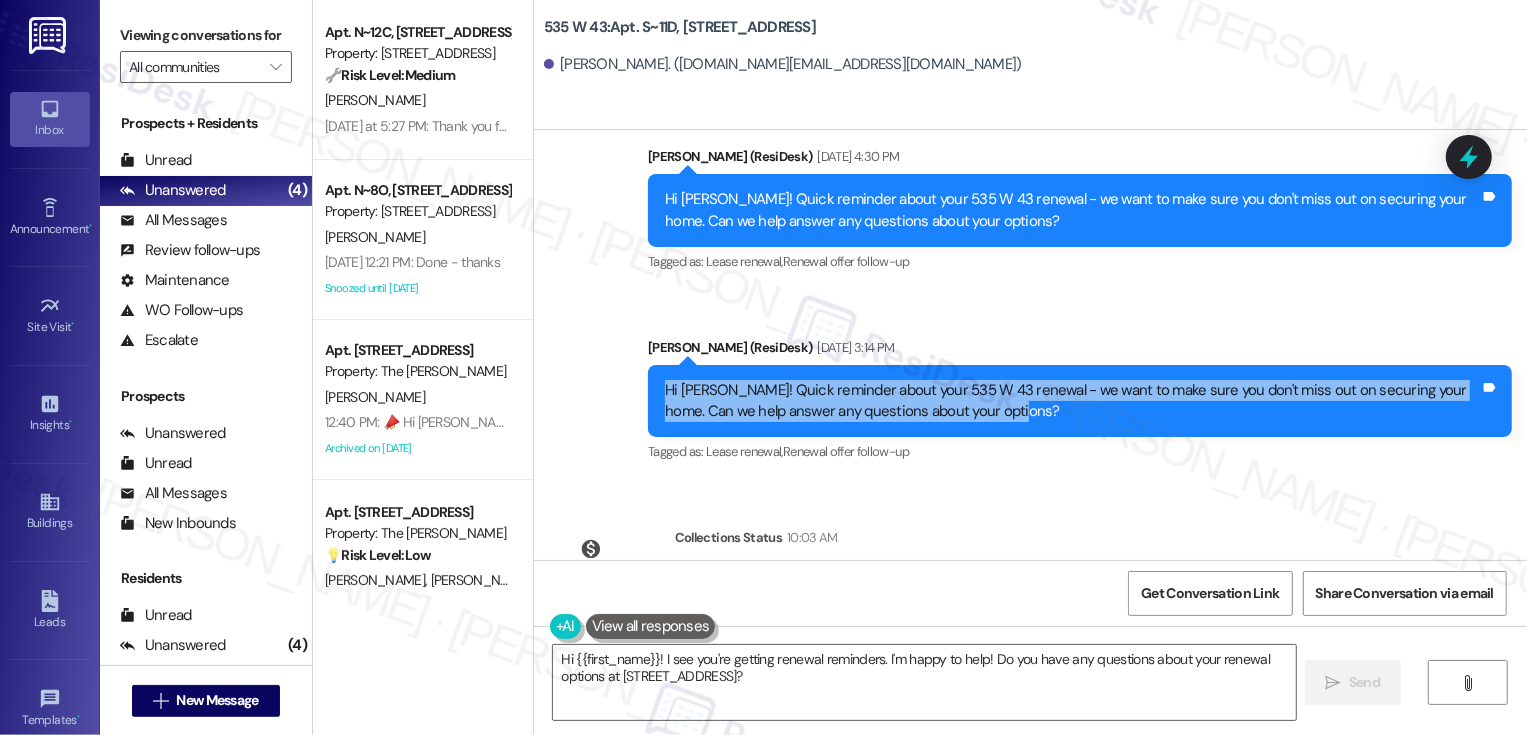 drag, startPoint x: 654, startPoint y: 282, endPoint x: 1035, endPoint y: 314, distance: 382.34146 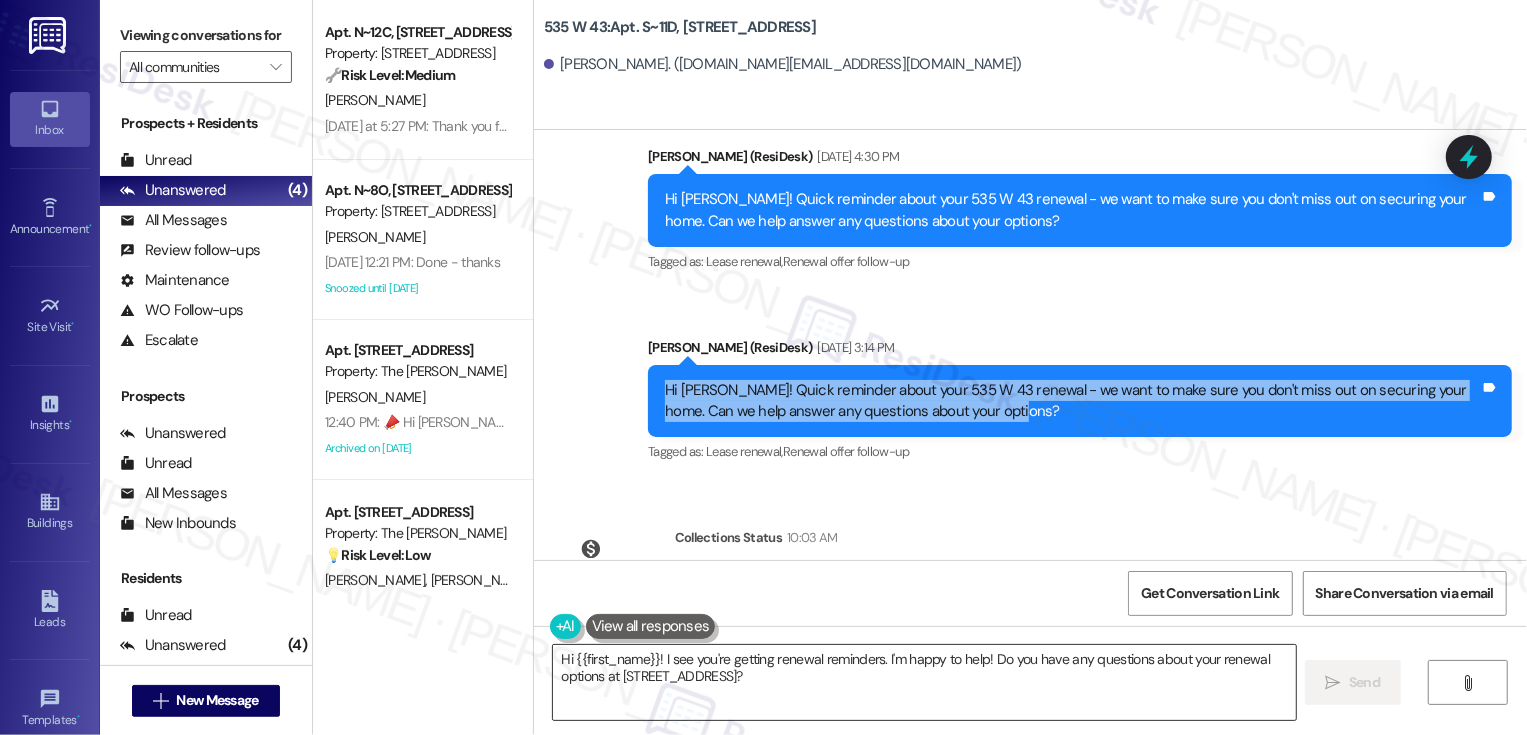 click on "Hi {{first_name}}! I see you're getting renewal reminders. I'm happy to help! Do you have any questions about your renewal options at [STREET_ADDRESS]?" at bounding box center [924, 682] 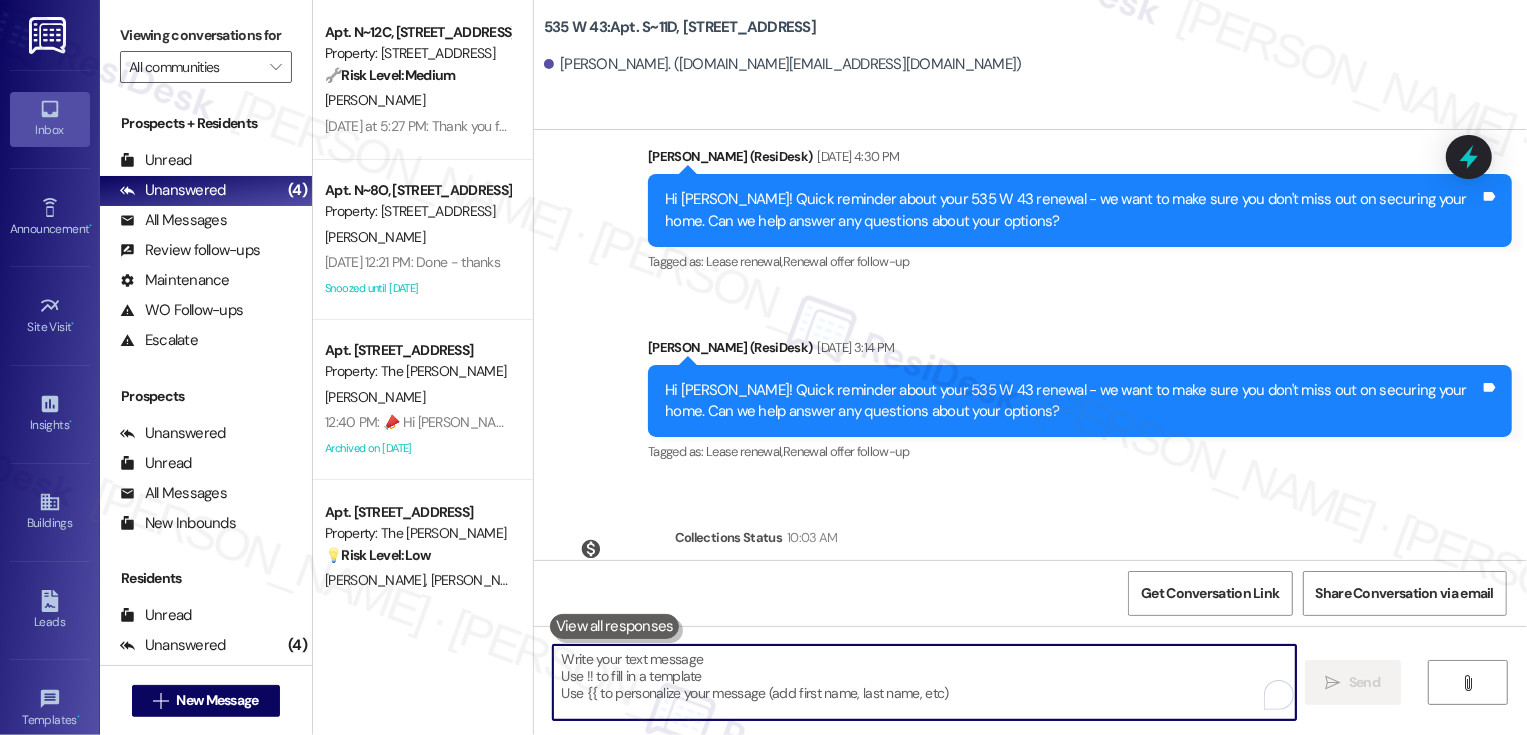 paste on "Hi [PERSON_NAME]! Quick reminder about your 535 W 43 renewal - we want to make sure you don't miss out on securing your home. Can we help answer any questions about your options?" 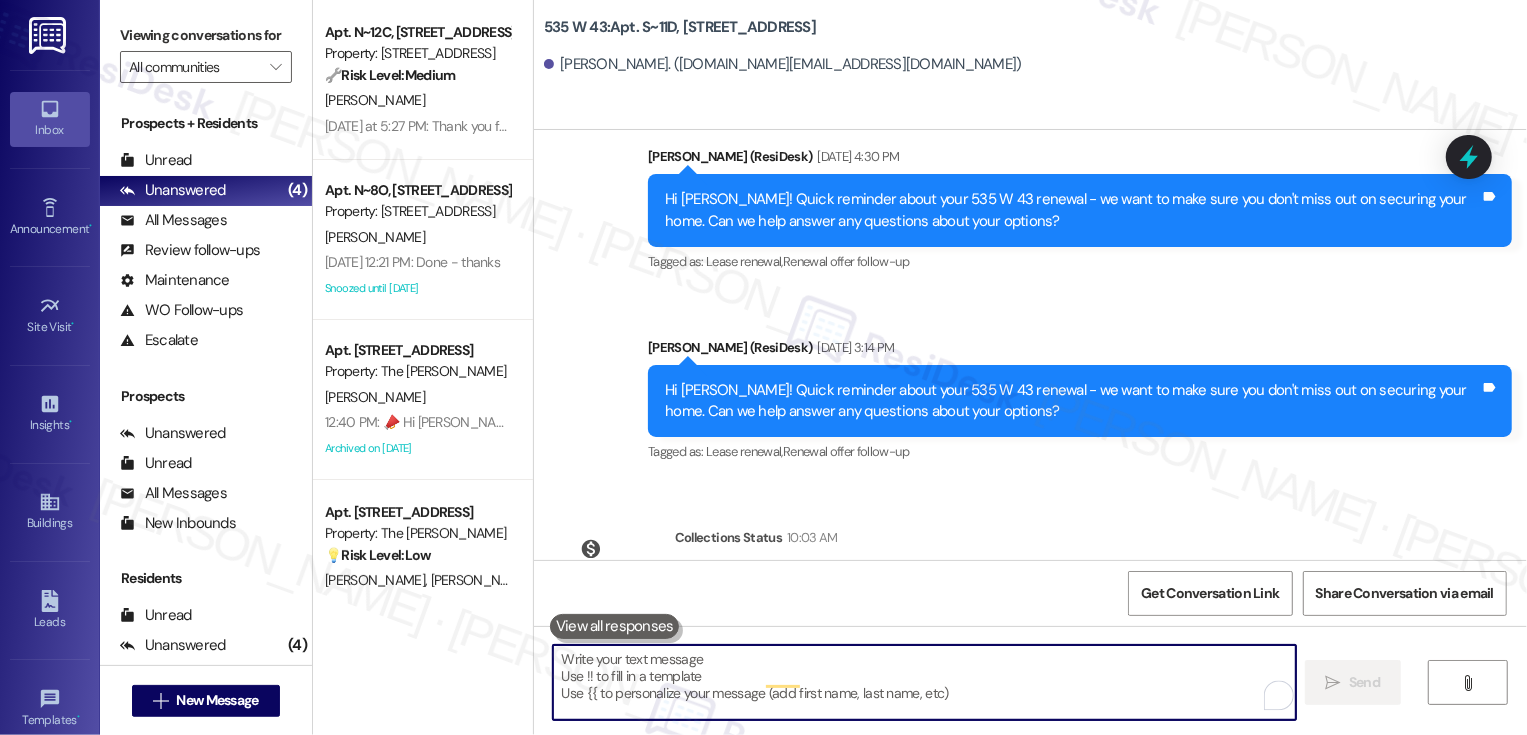 type 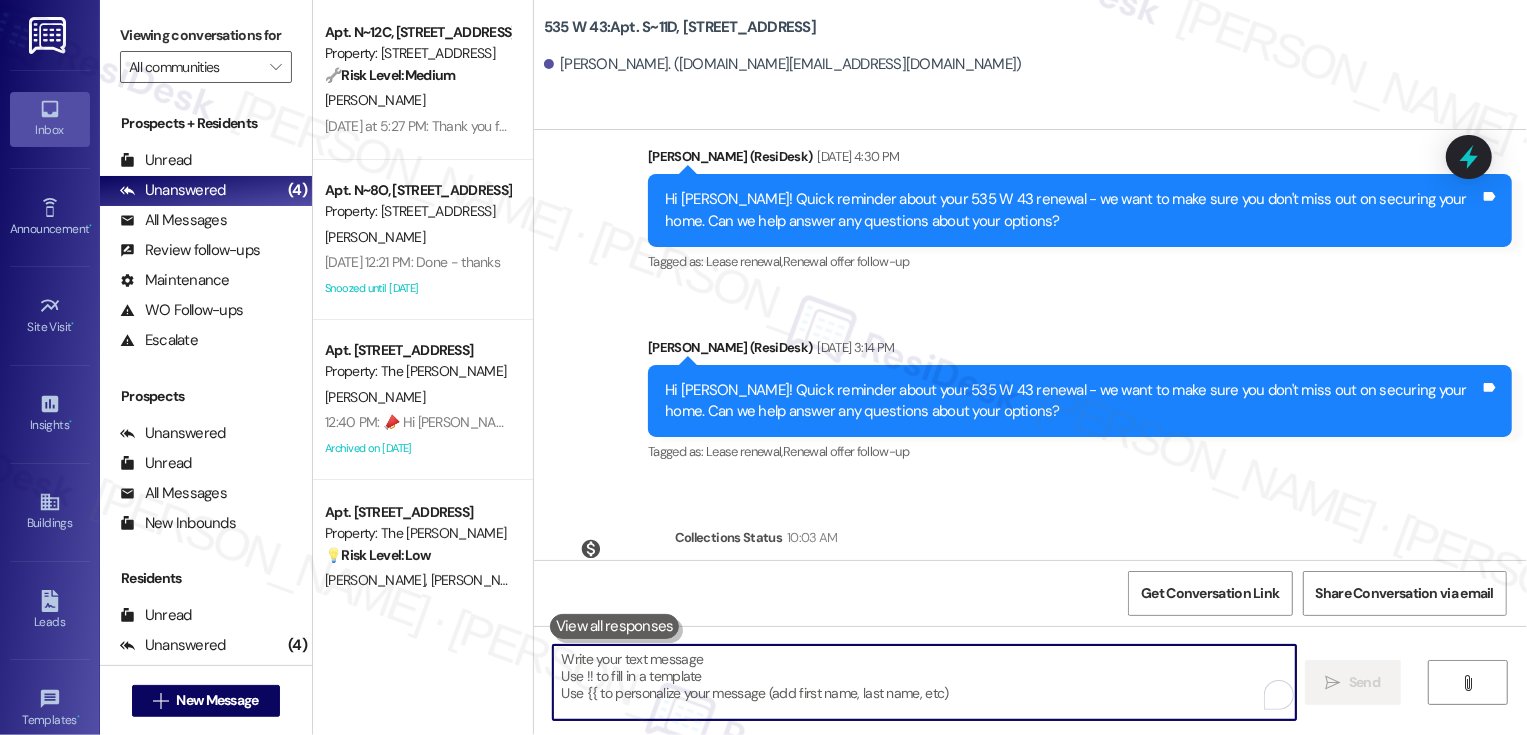 scroll, scrollTop: 12576, scrollLeft: 0, axis: vertical 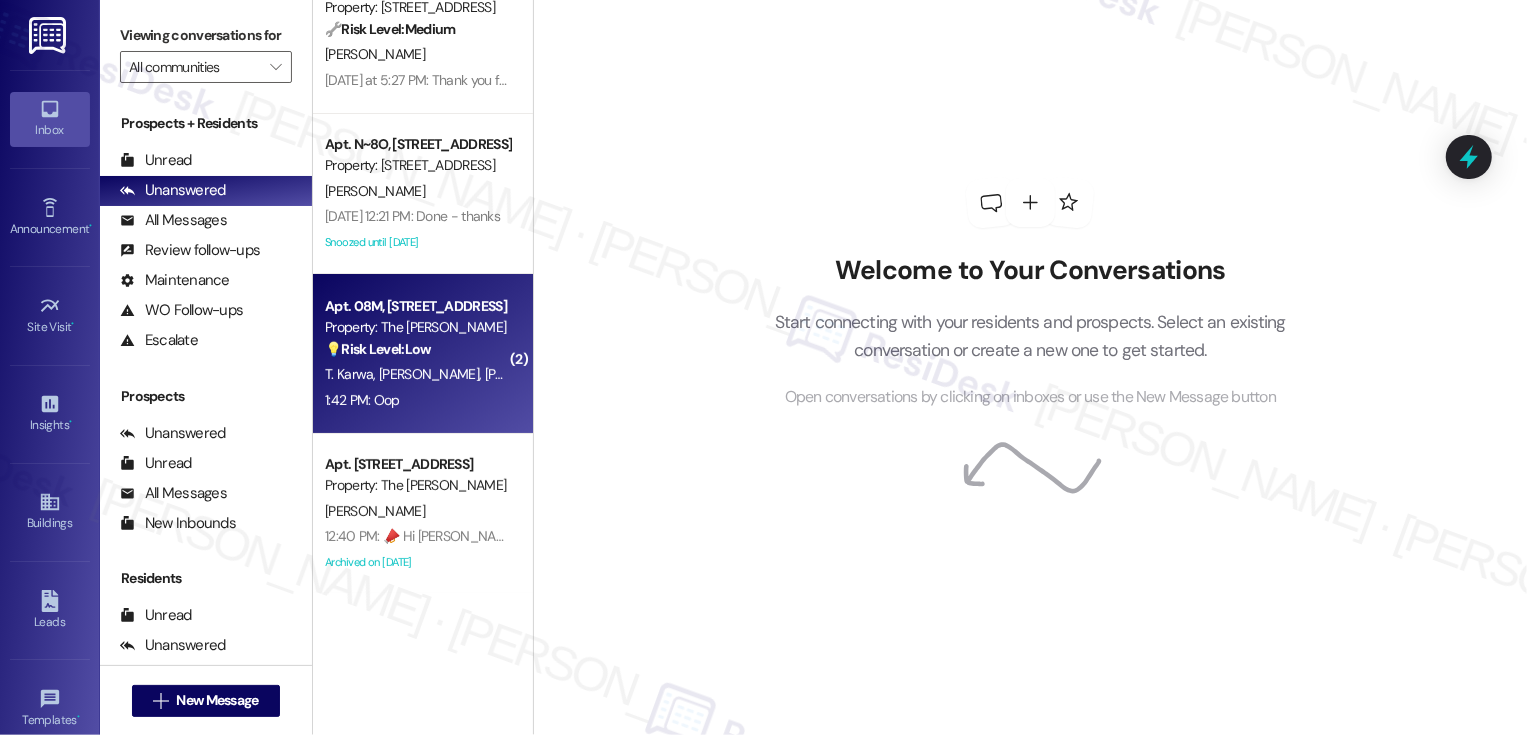click on "1:42 PM: Oop 1:42 PM: Oop" at bounding box center [417, 400] 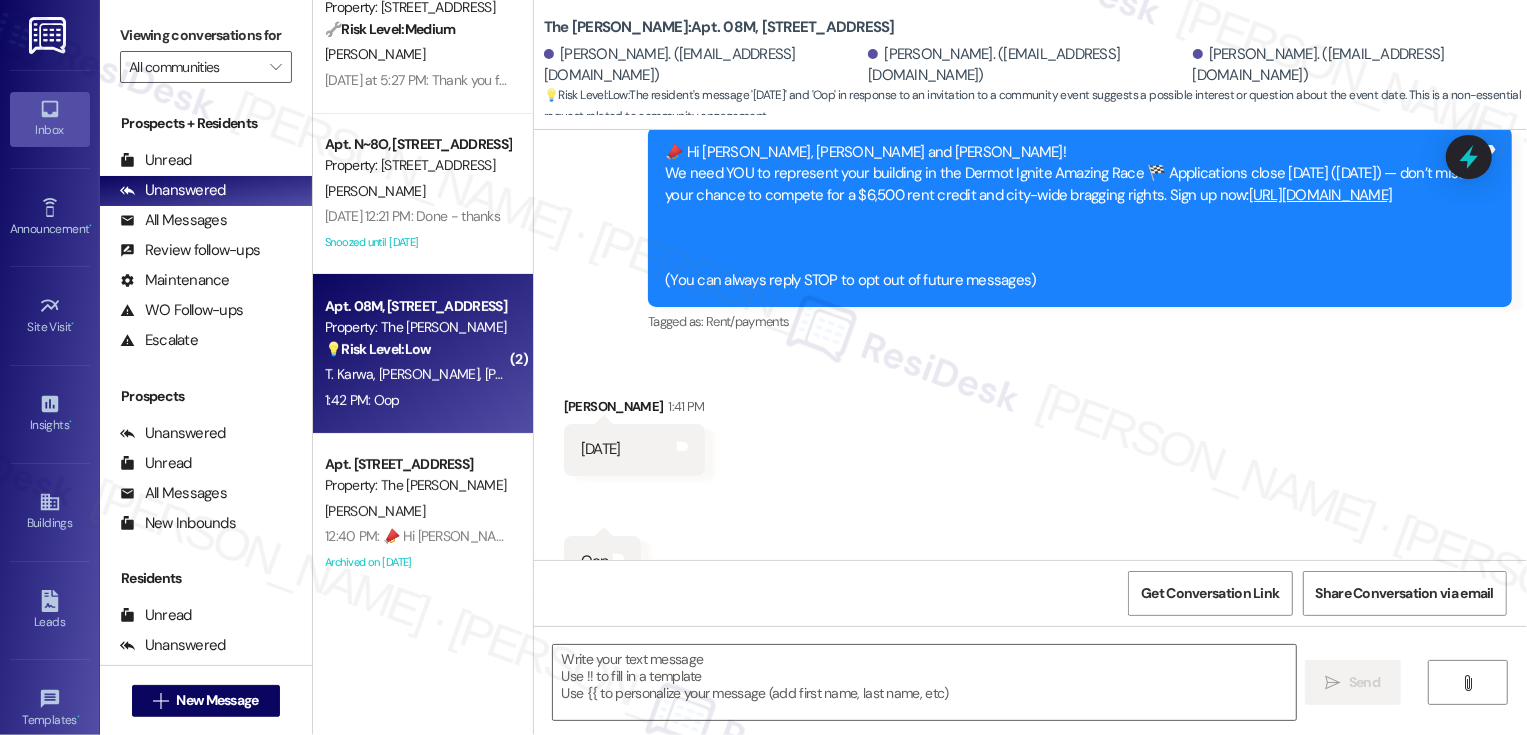 scroll, scrollTop: 251, scrollLeft: 0, axis: vertical 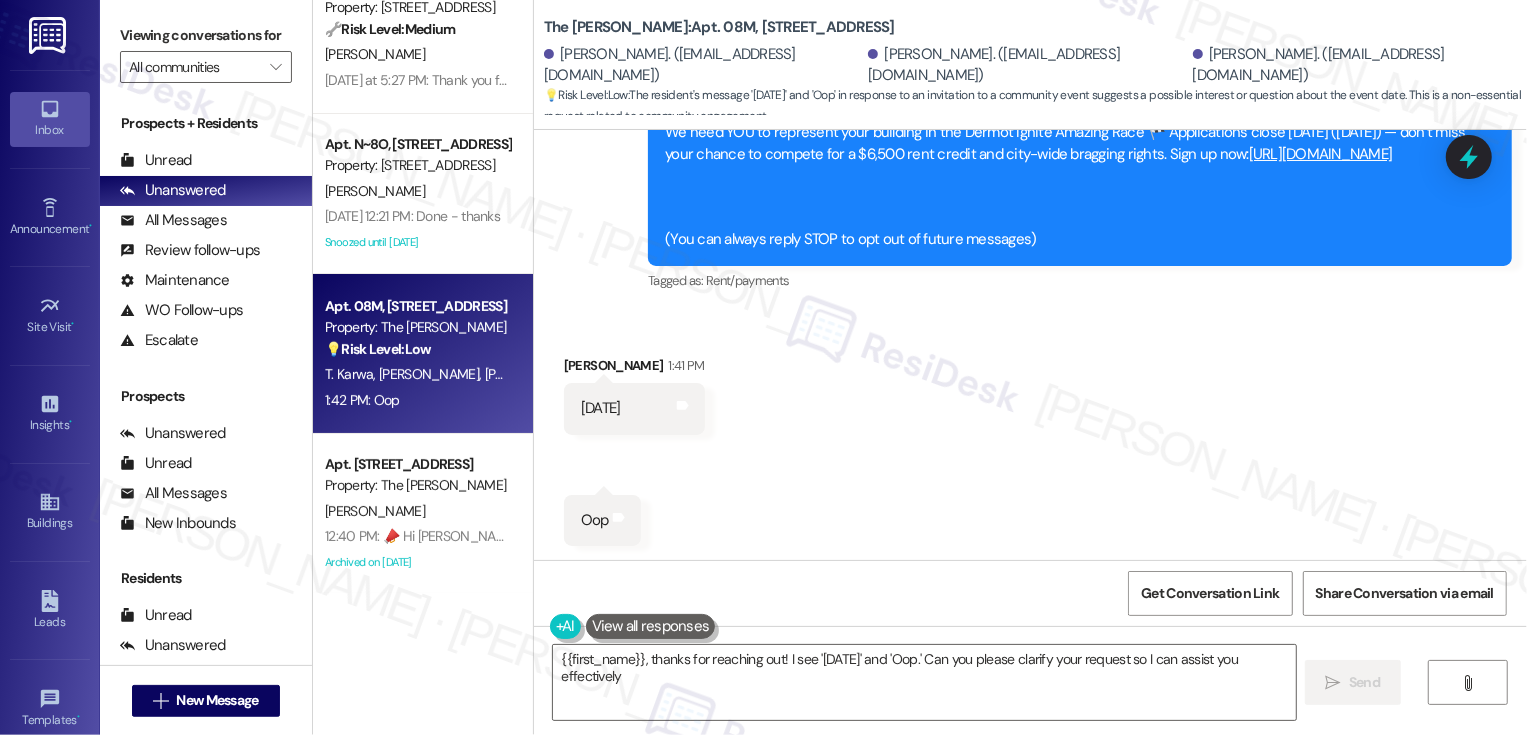 type on "{{first_name}}, thanks for reaching out! I see '[DATE]' and 'Oop.' Can you please clarify your request so I can assist you effectively?" 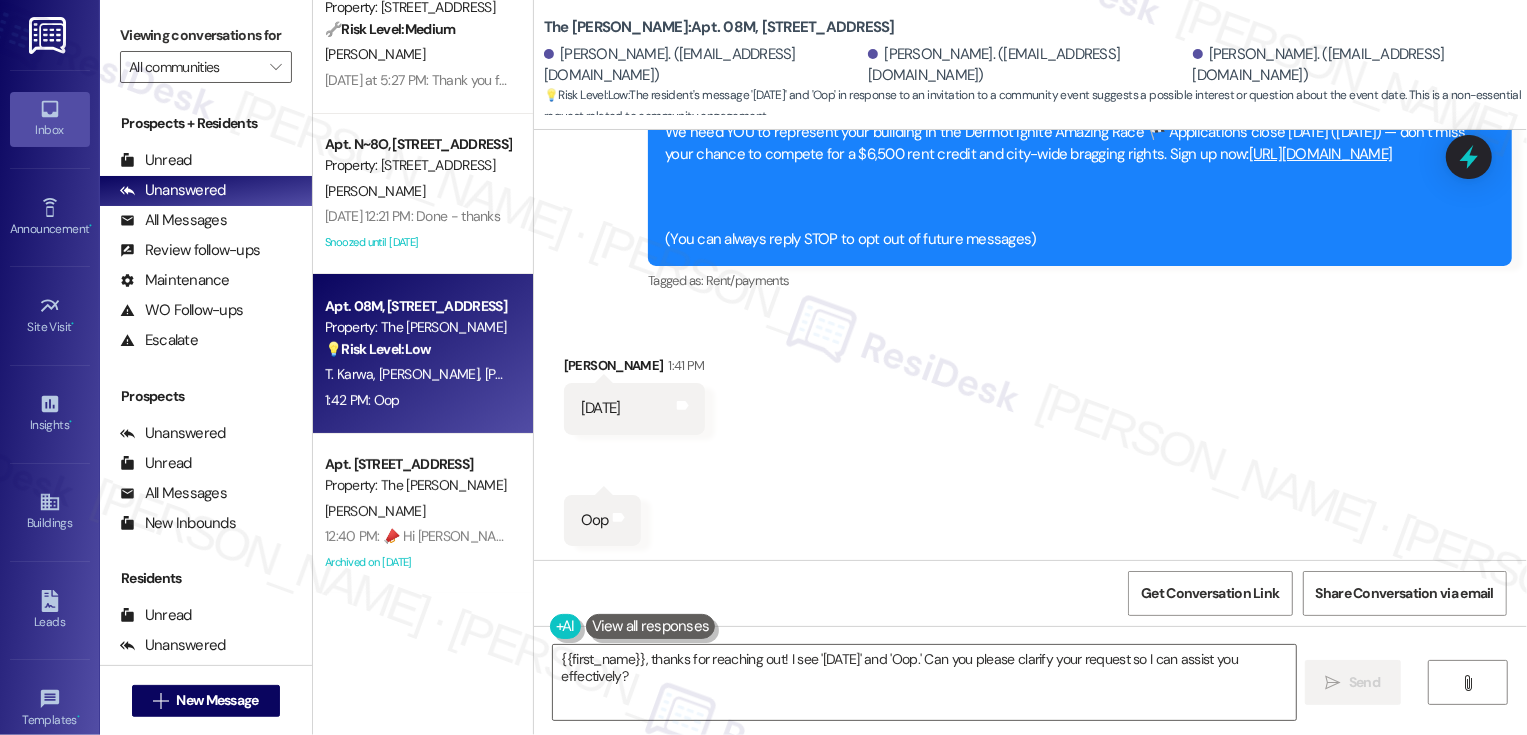scroll, scrollTop: 0, scrollLeft: 0, axis: both 